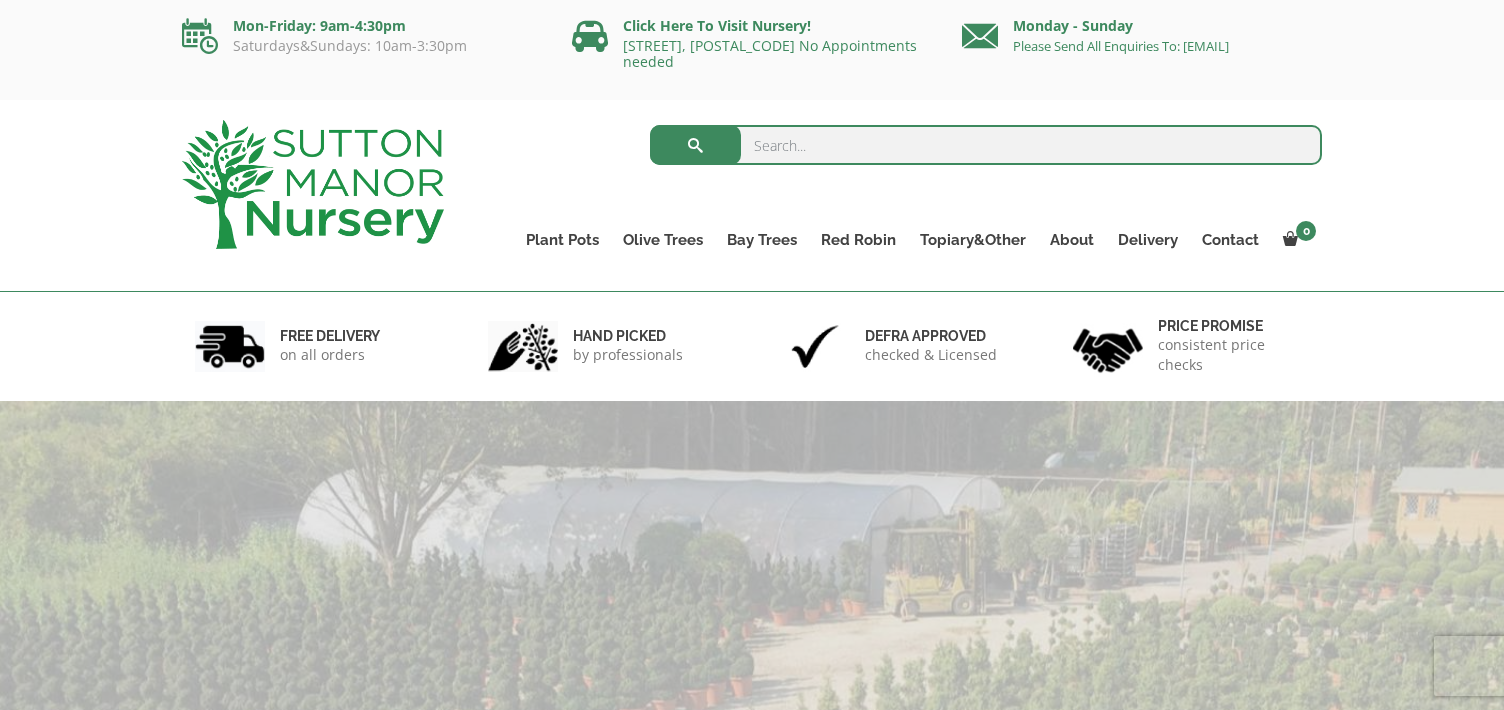 scroll, scrollTop: 0, scrollLeft: 0, axis: both 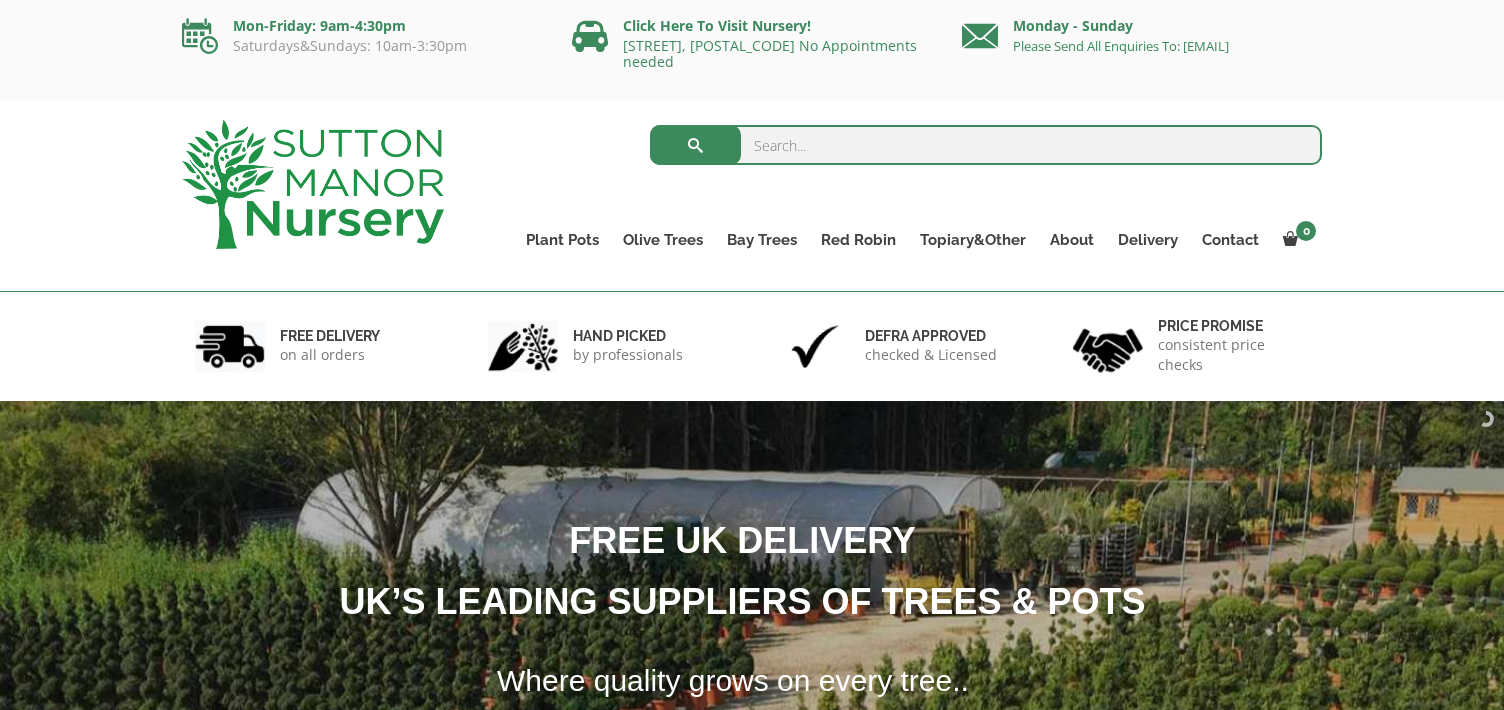 click at bounding box center (986, 145) 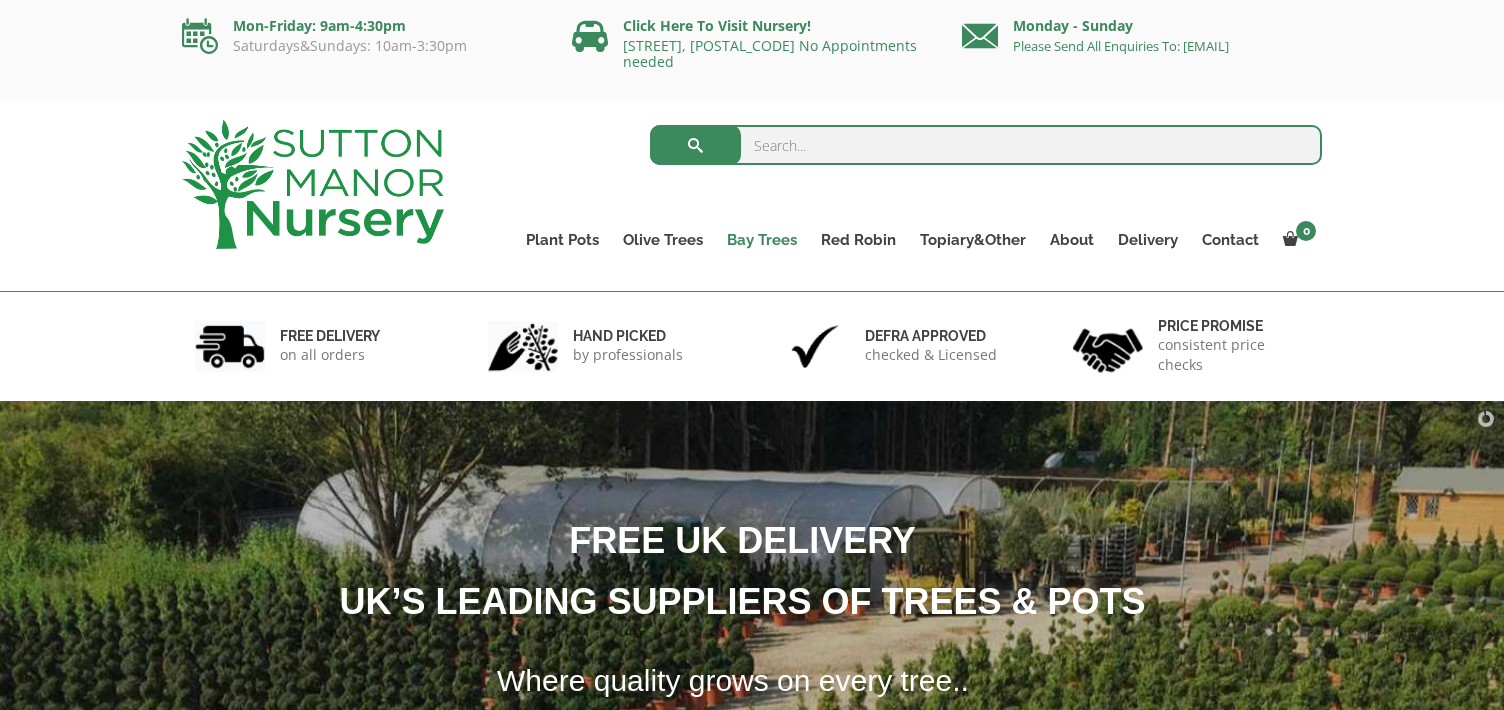 click on "Bay Trees" at bounding box center (762, 240) 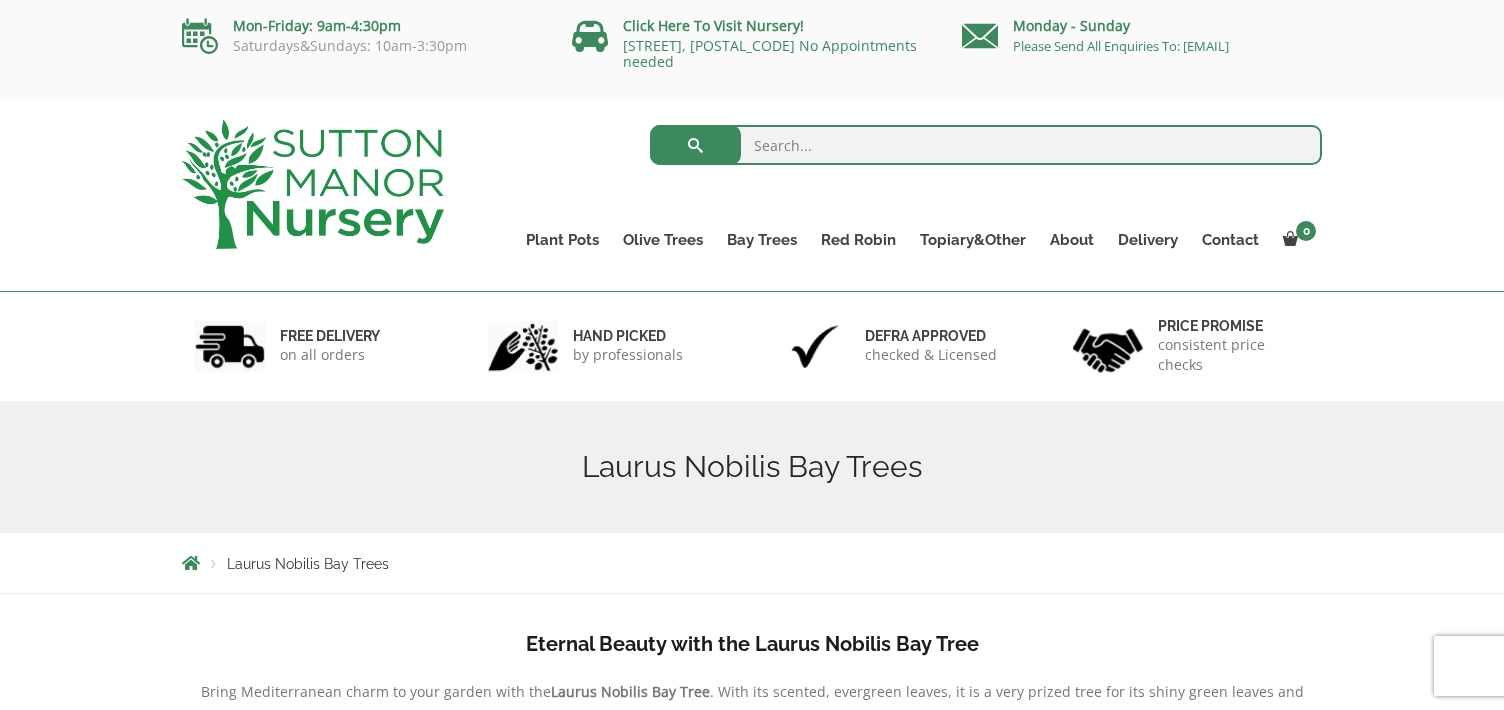 scroll, scrollTop: 0, scrollLeft: 0, axis: both 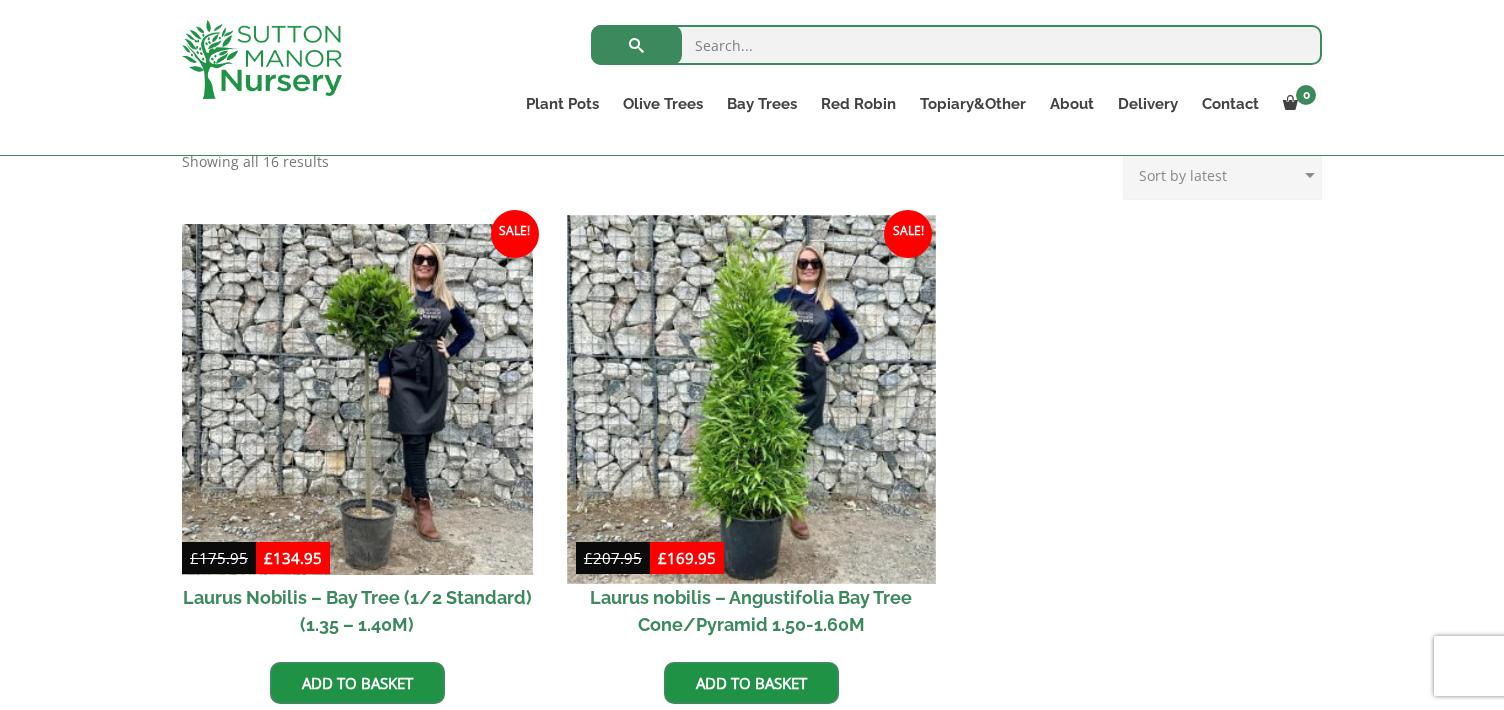 click at bounding box center (751, 399) 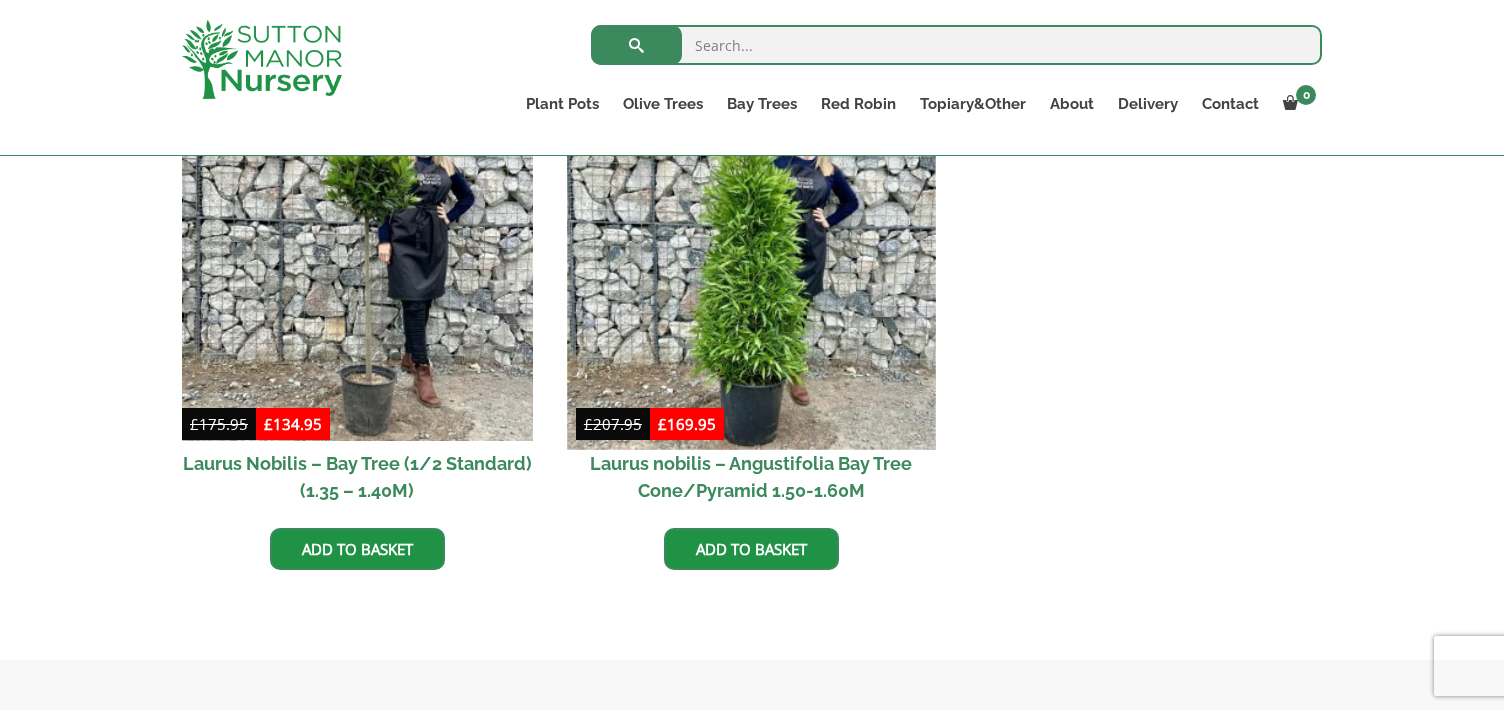 scroll, scrollTop: 1100, scrollLeft: 0, axis: vertical 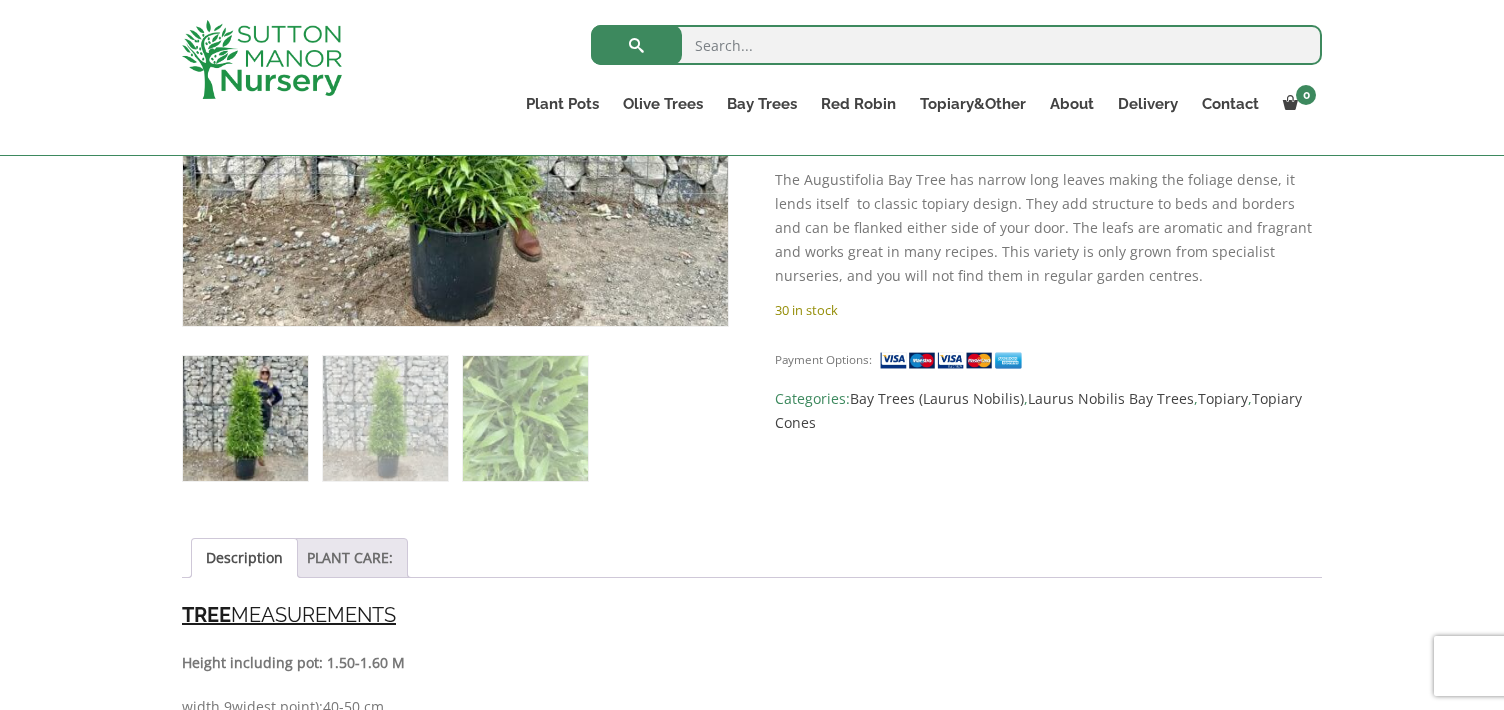 click on "PLANT CARE:" at bounding box center (350, 558) 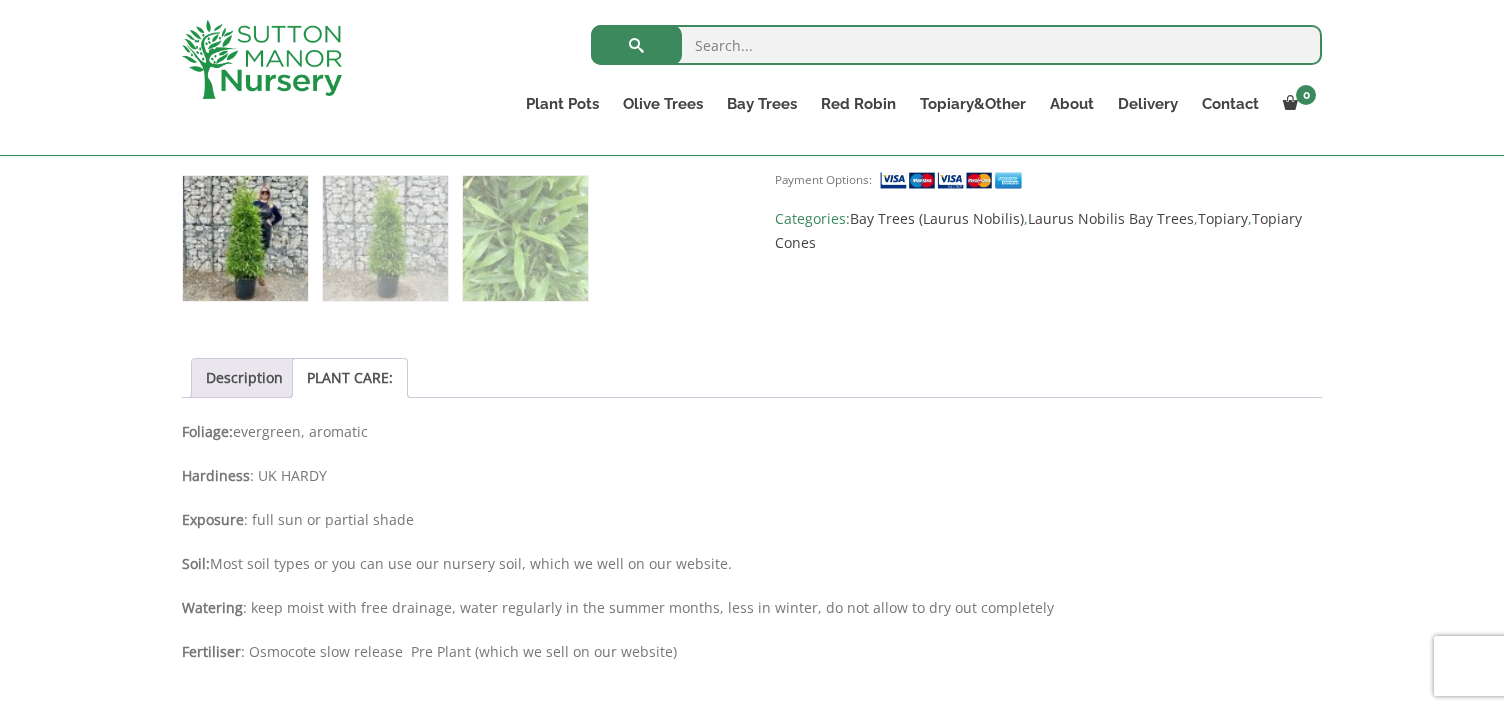 scroll, scrollTop: 1300, scrollLeft: 0, axis: vertical 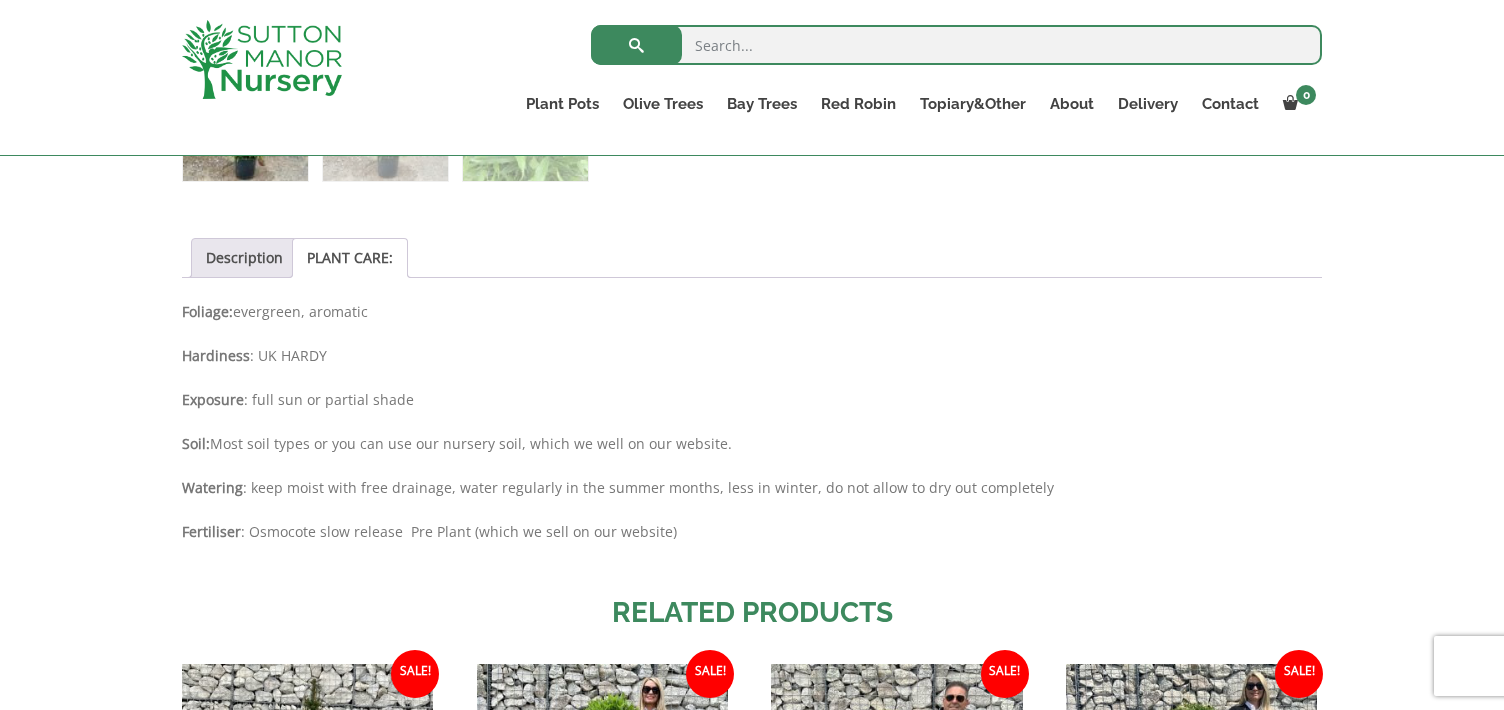click on "PLANT CARE:" at bounding box center [350, 258] 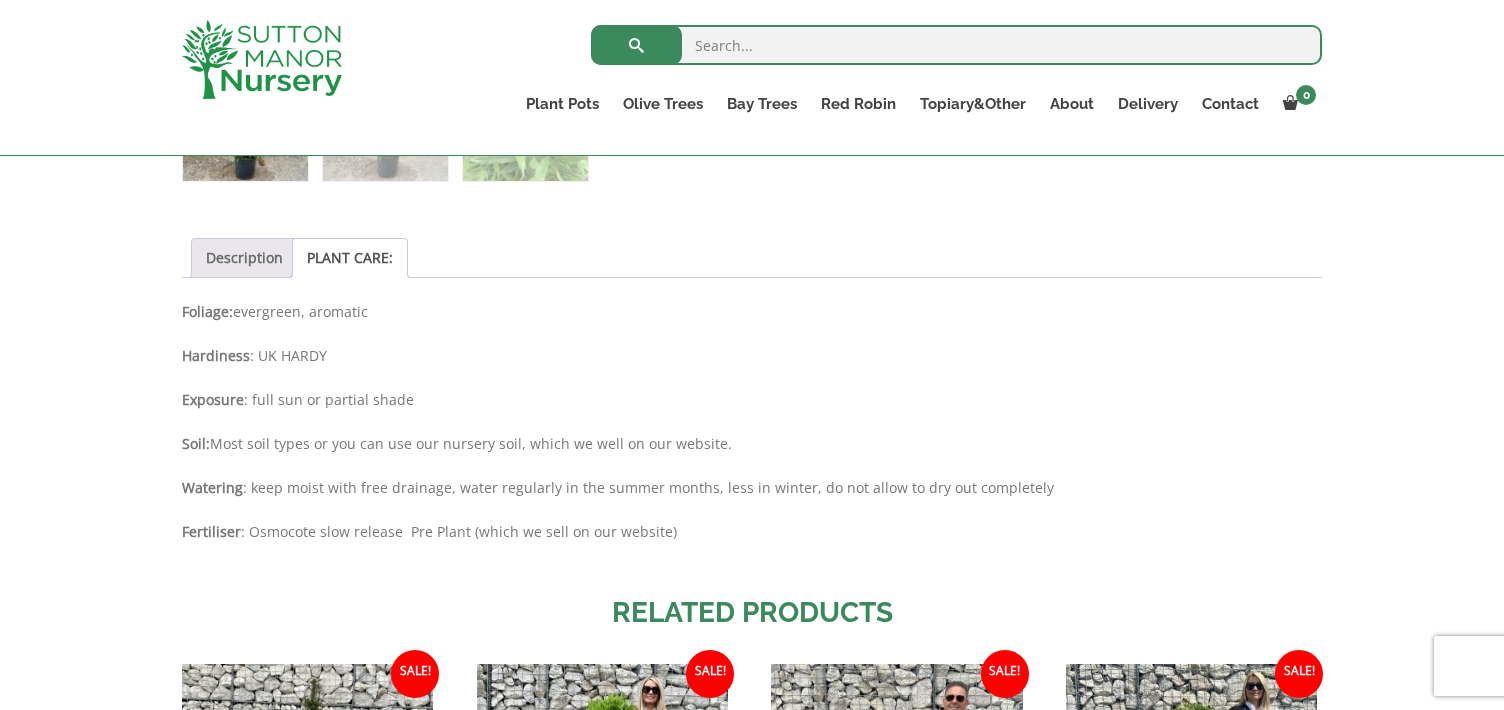 click on "Description" at bounding box center (244, 258) 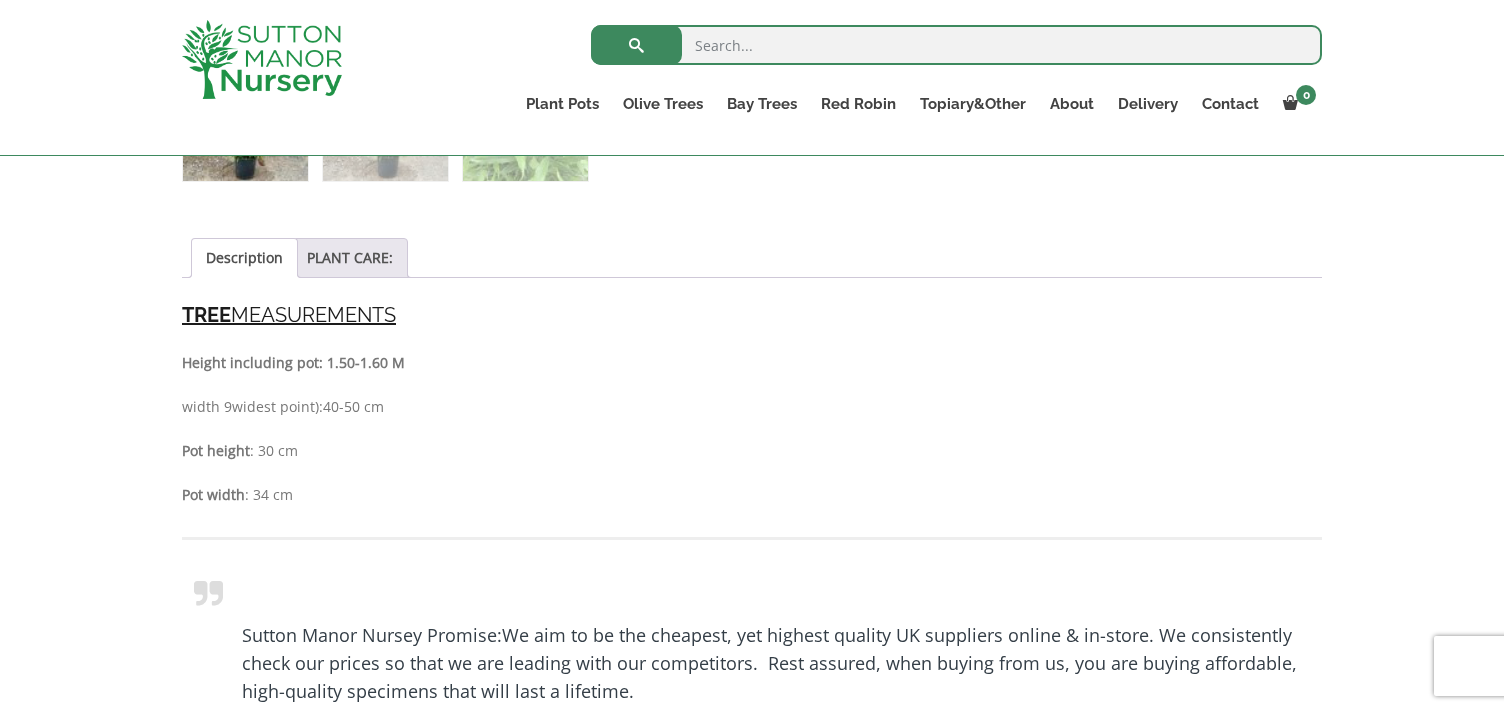 click on "Description" at bounding box center [244, 258] 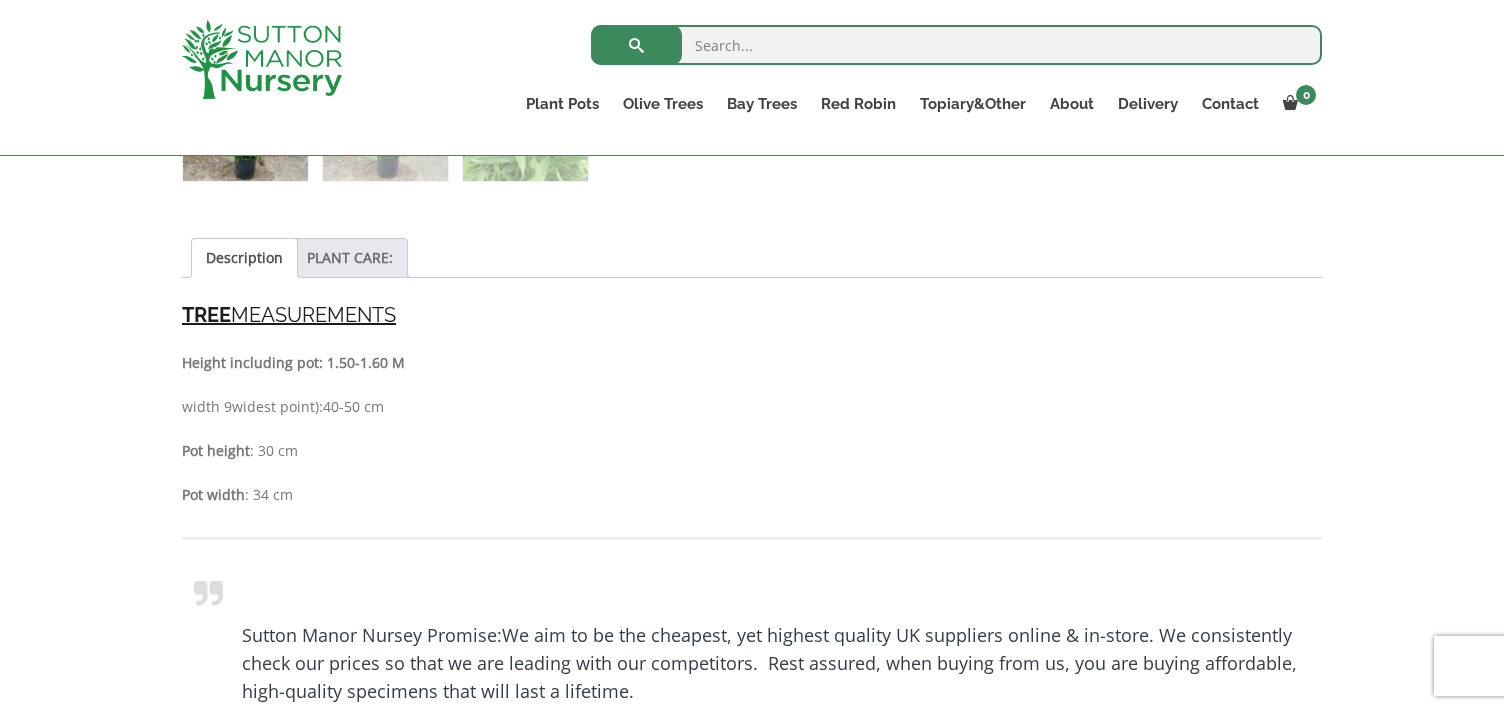 click on "PLANT CARE:" at bounding box center [350, 258] 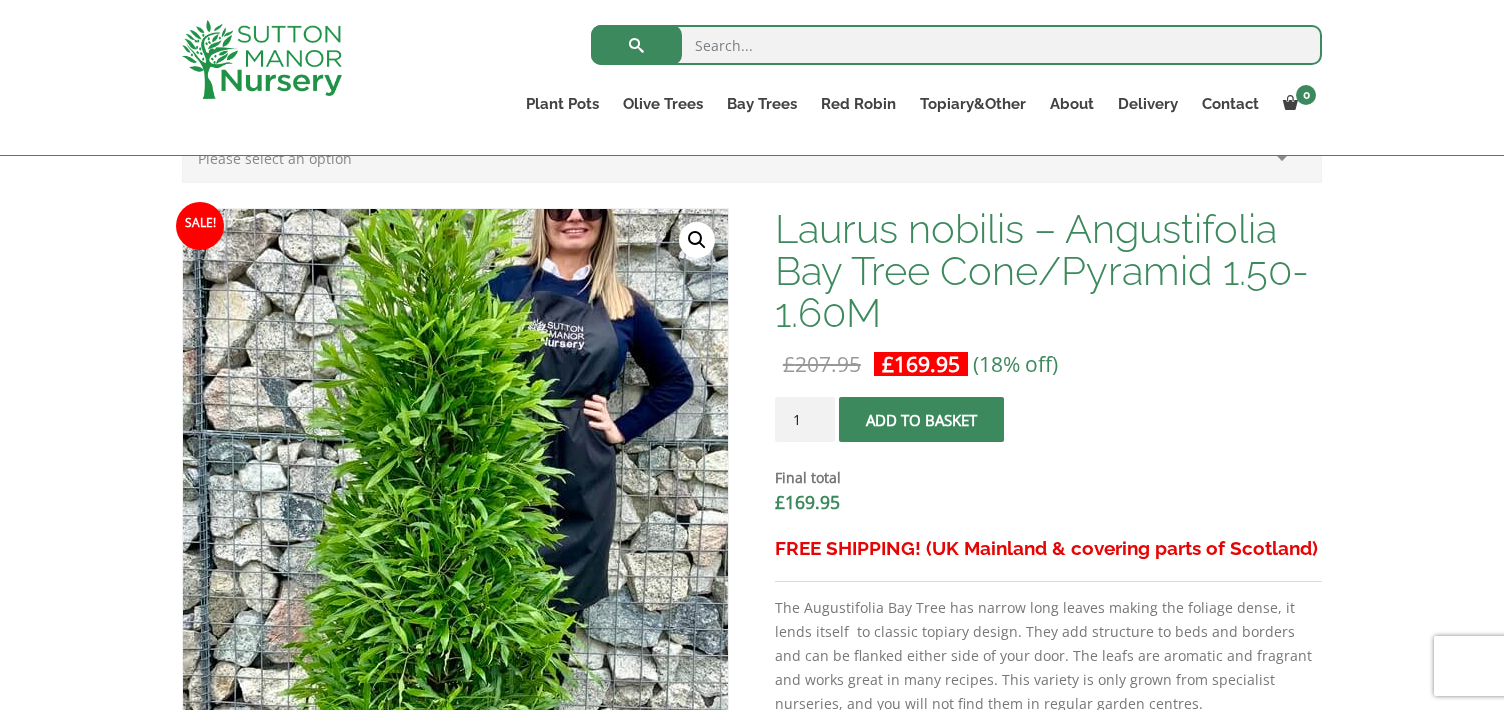 scroll, scrollTop: 500, scrollLeft: 0, axis: vertical 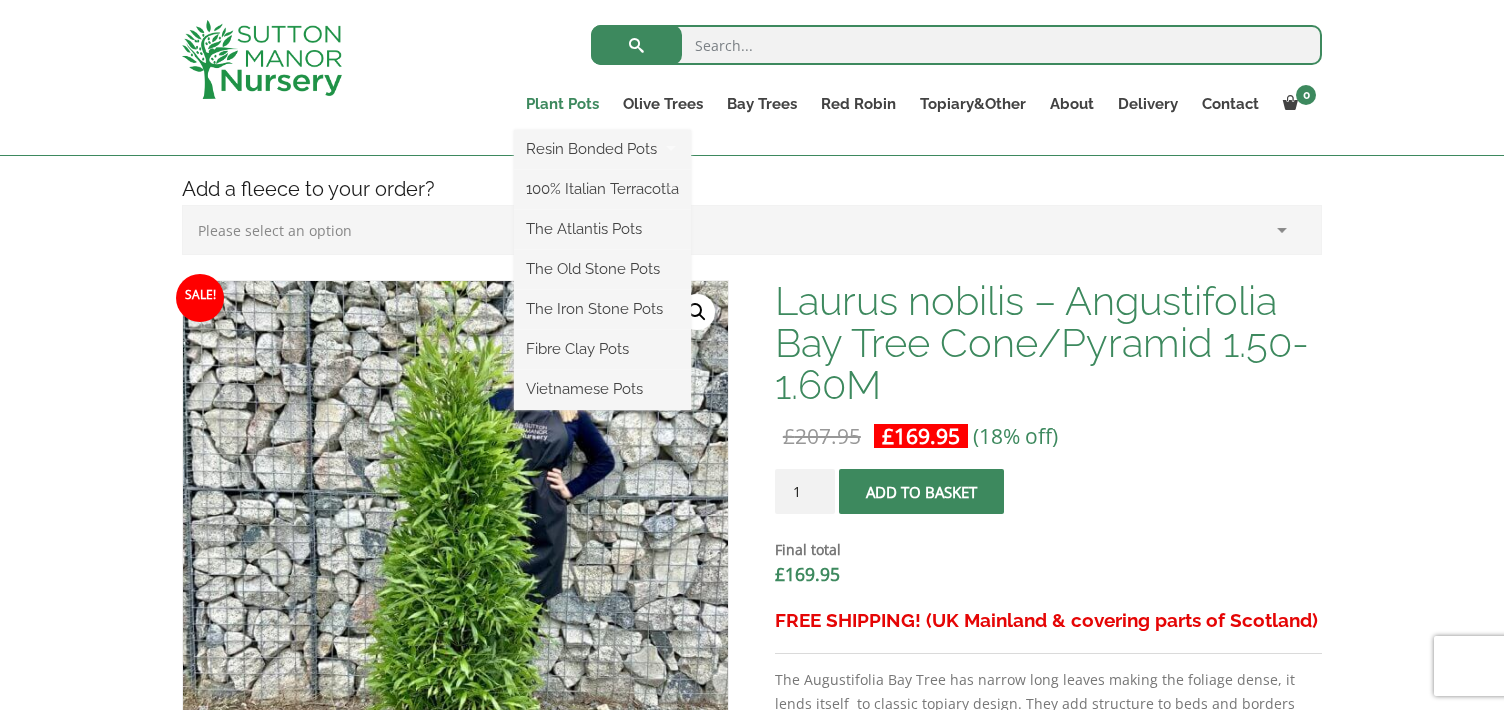 click on "Plant Pots" at bounding box center [562, 104] 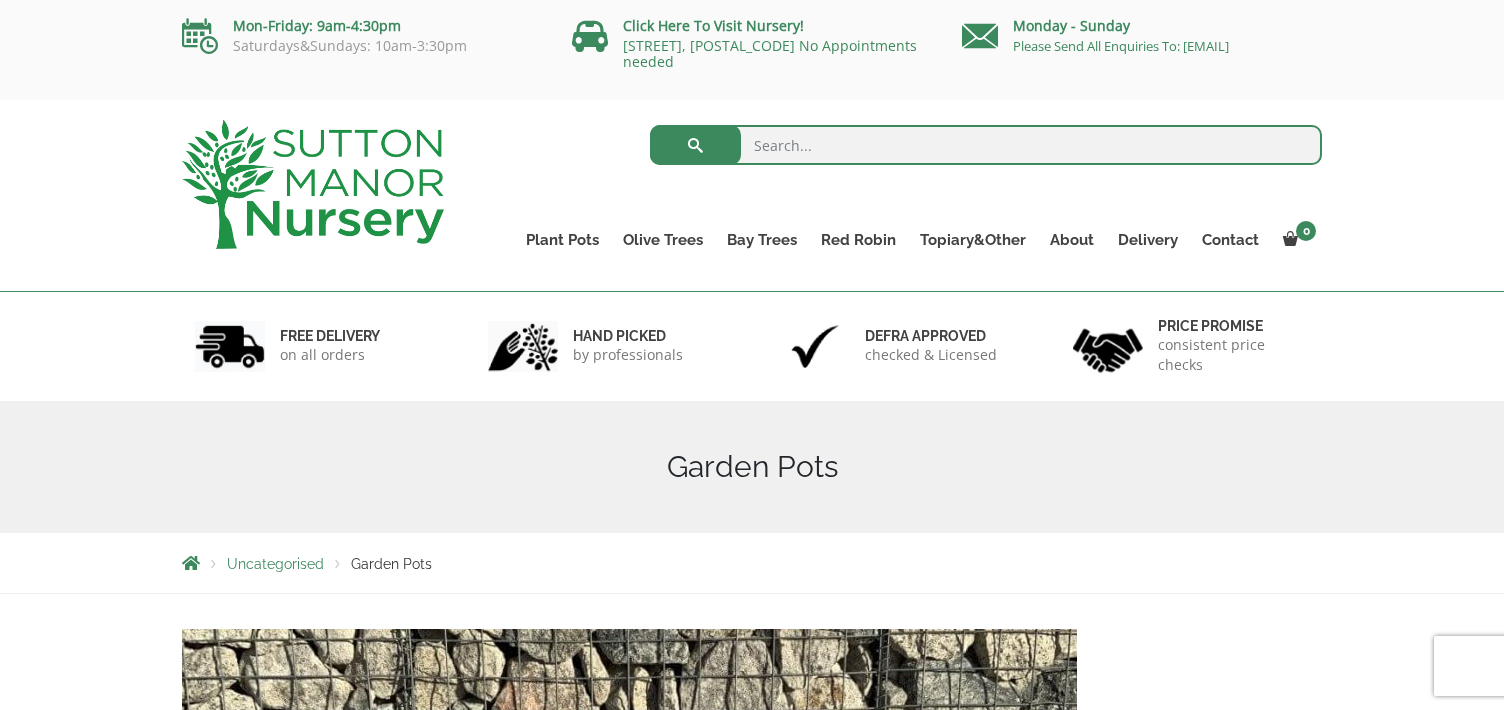 scroll, scrollTop: 0, scrollLeft: 0, axis: both 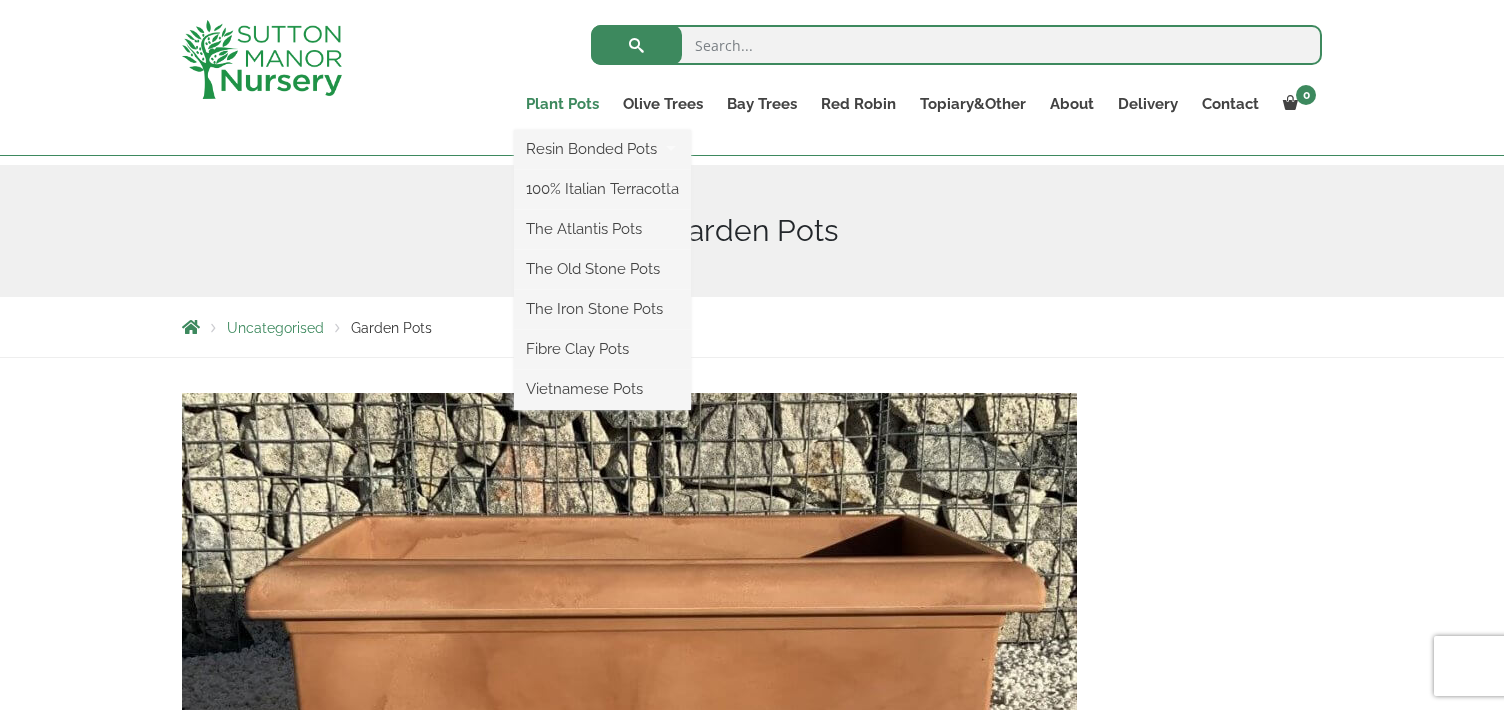 click on "Plant Pots" at bounding box center (562, 104) 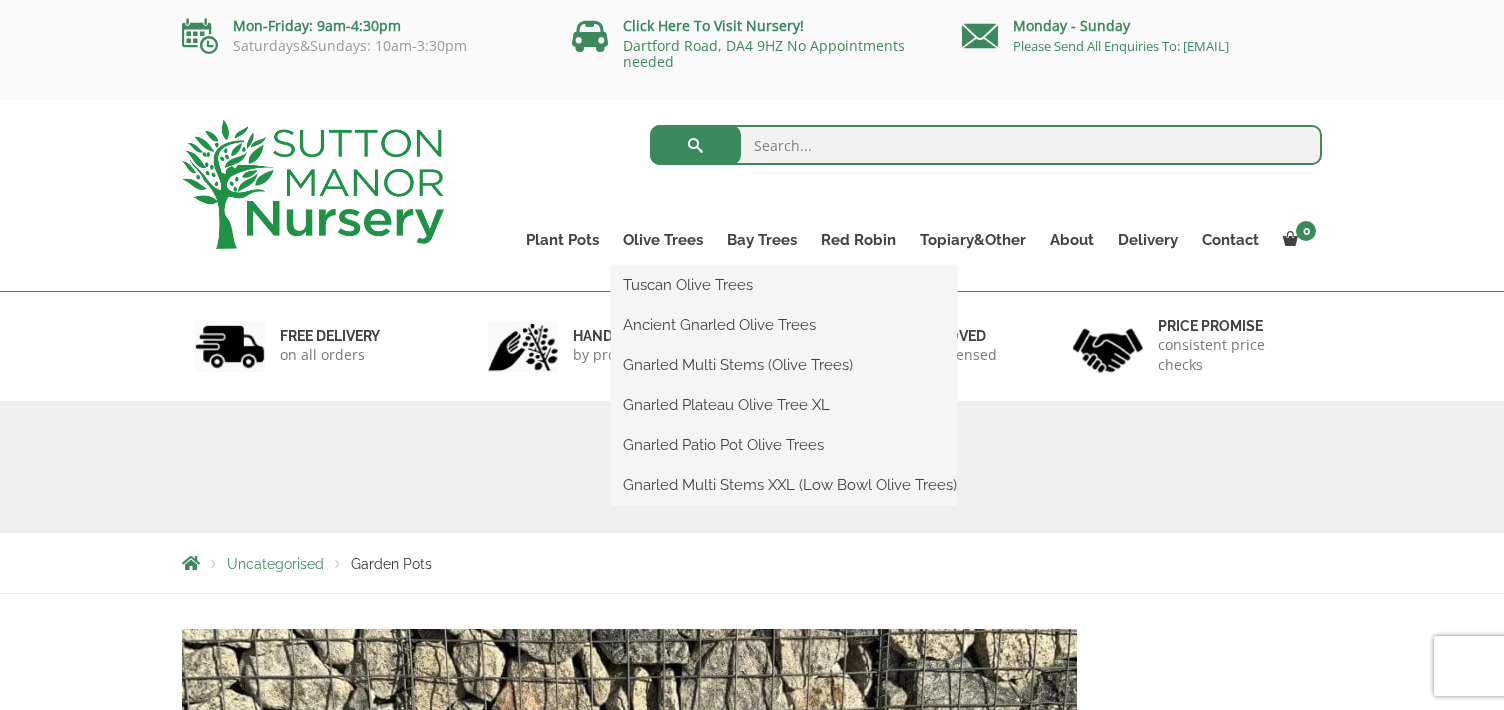 scroll, scrollTop: 5, scrollLeft: 0, axis: vertical 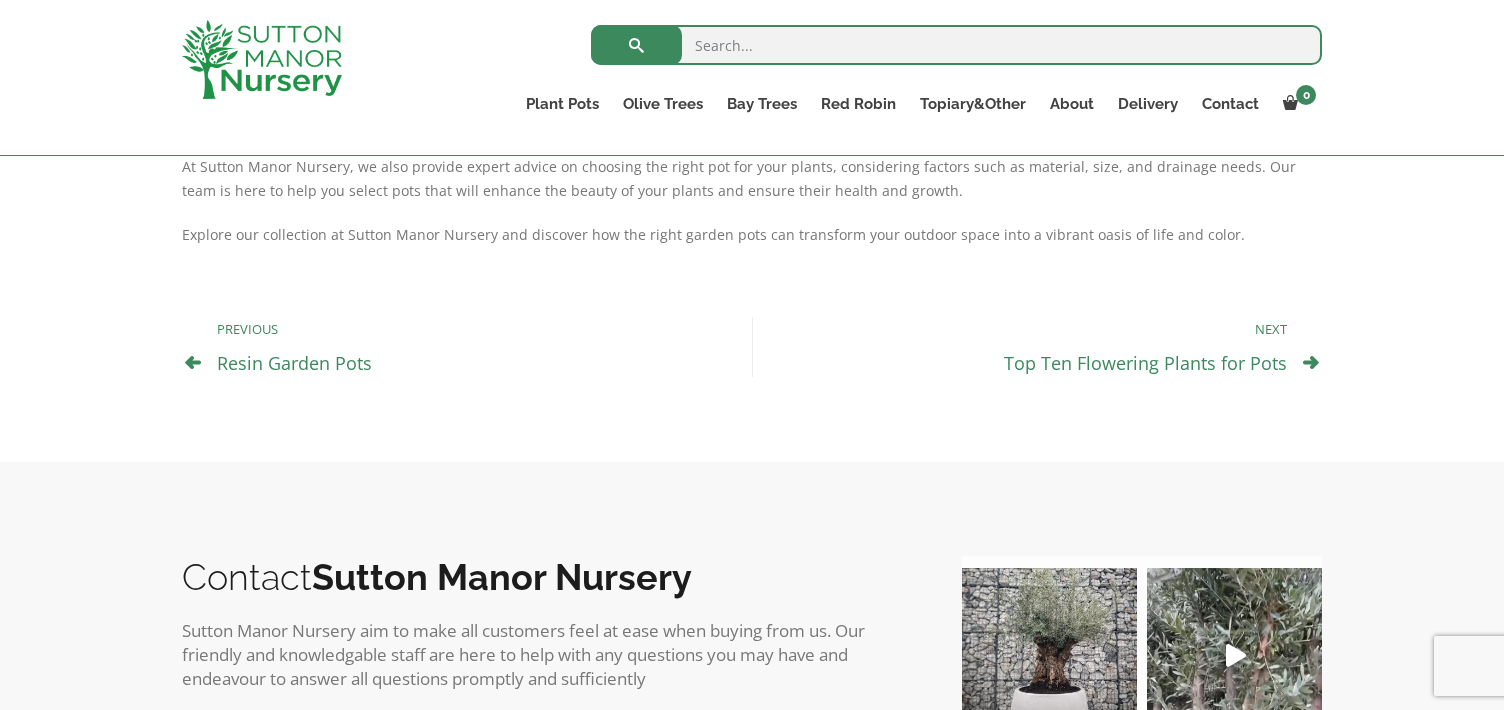 click at bounding box center (1311, 362) 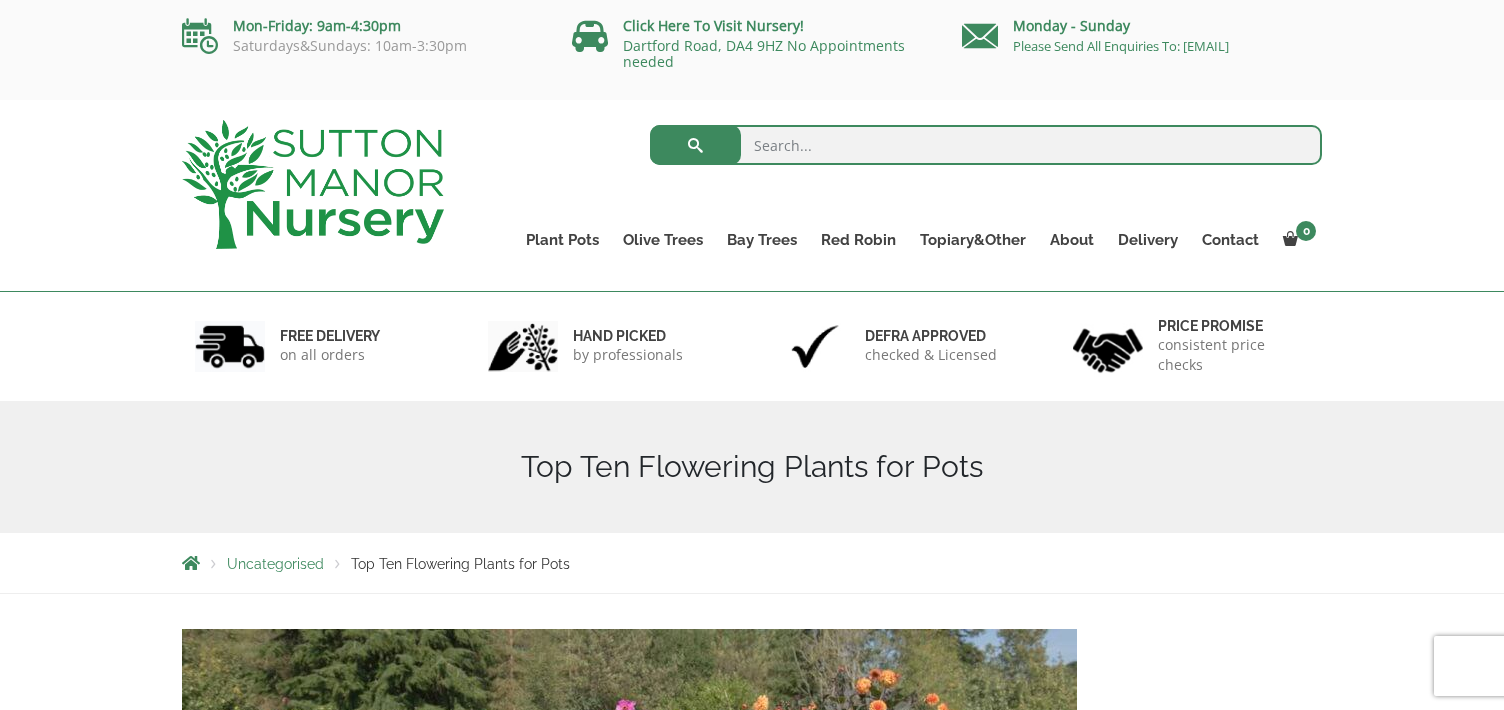 scroll, scrollTop: 0, scrollLeft: 0, axis: both 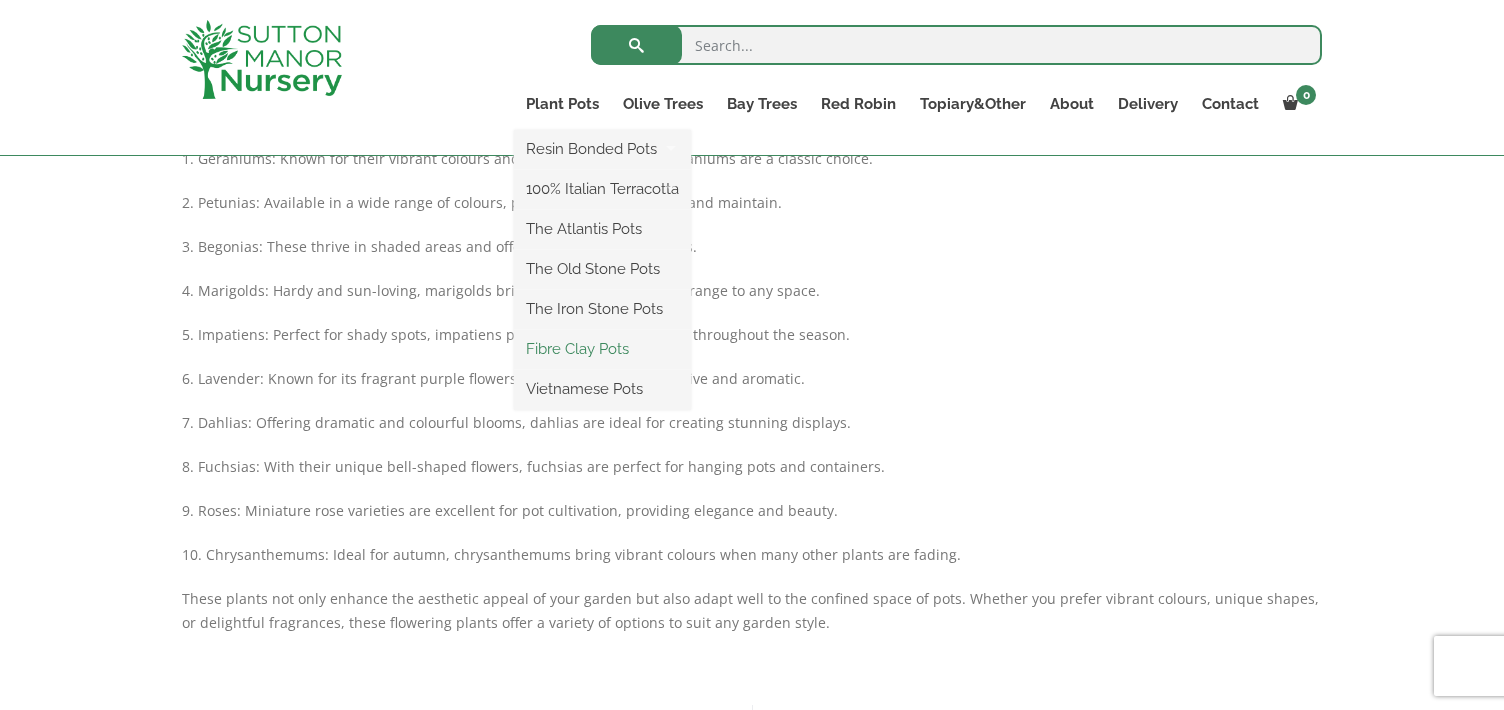 click on "Fibre Clay Pots" at bounding box center [602, 349] 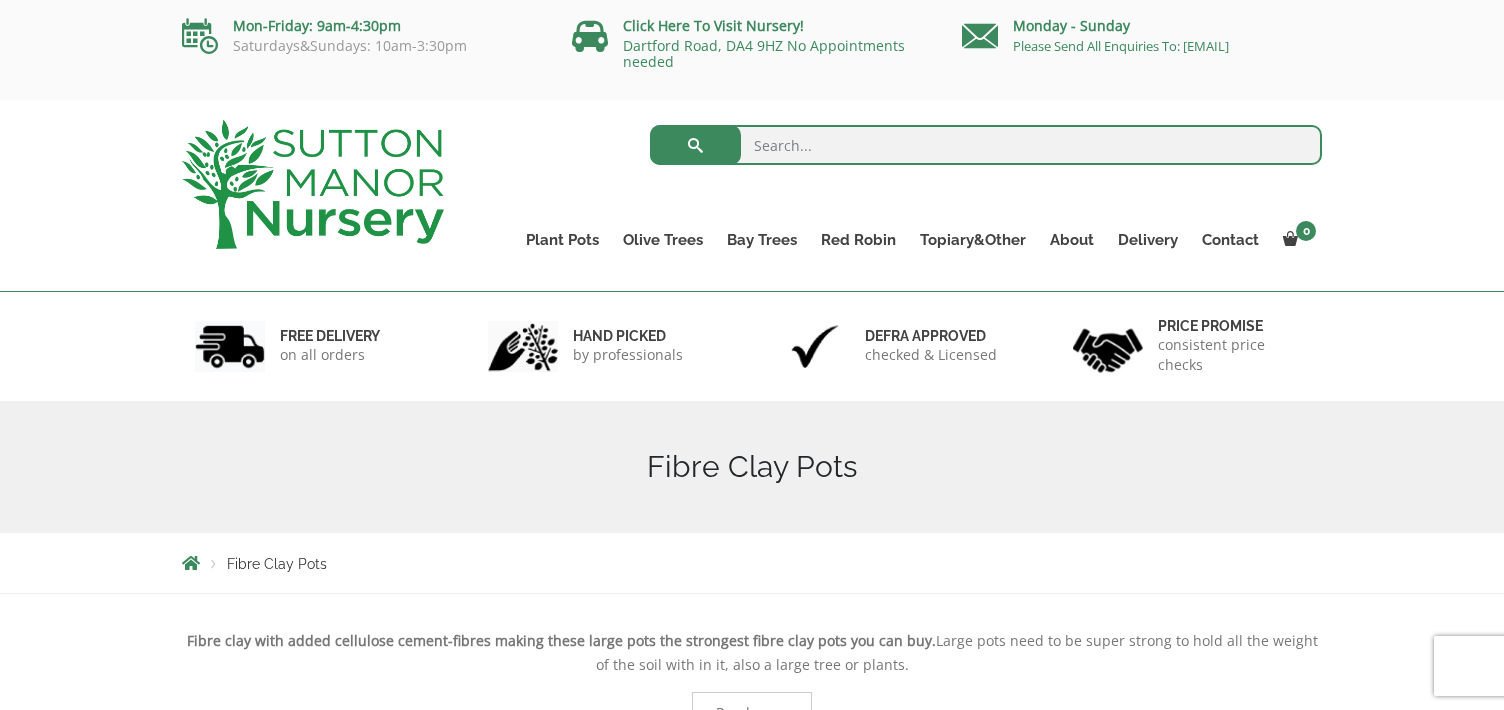 scroll, scrollTop: 0, scrollLeft: 0, axis: both 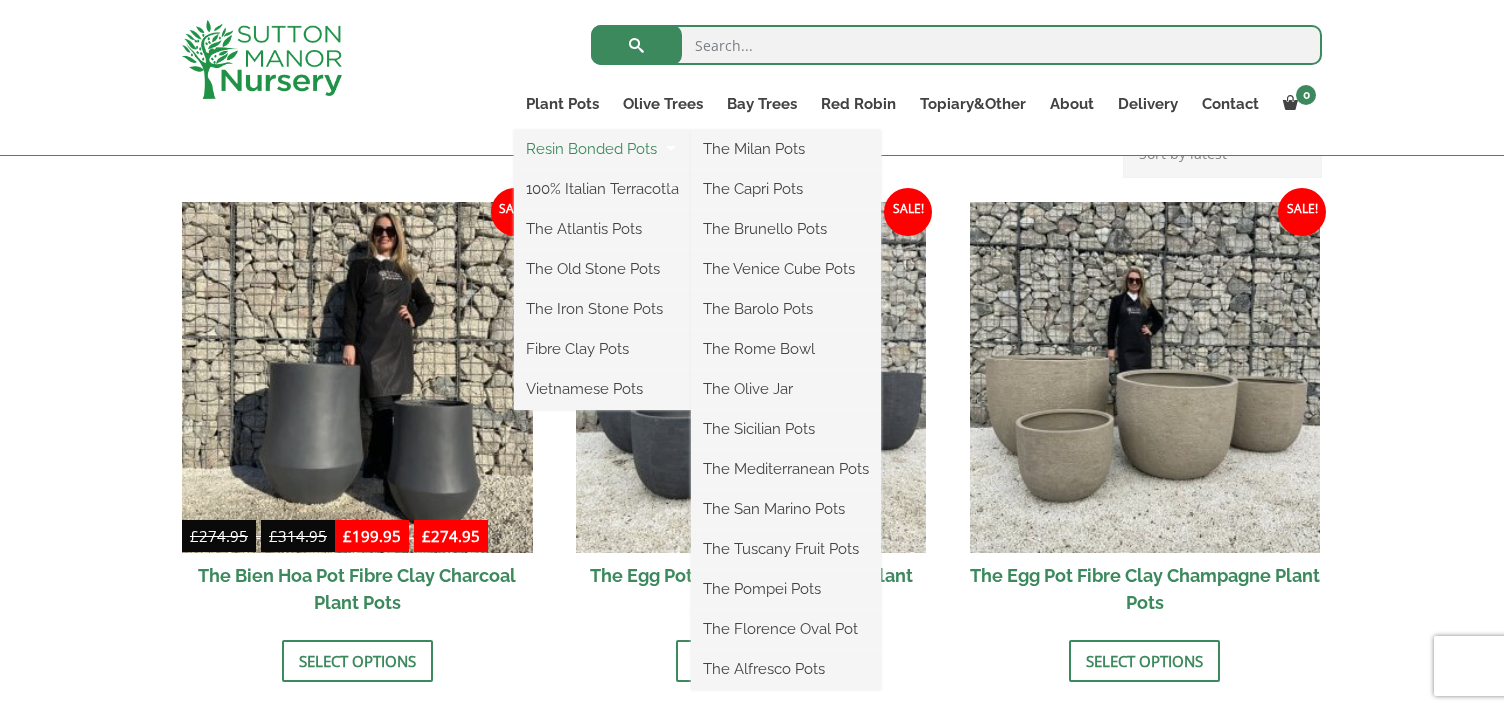 click on "Resin Bonded Pots" at bounding box center (602, 149) 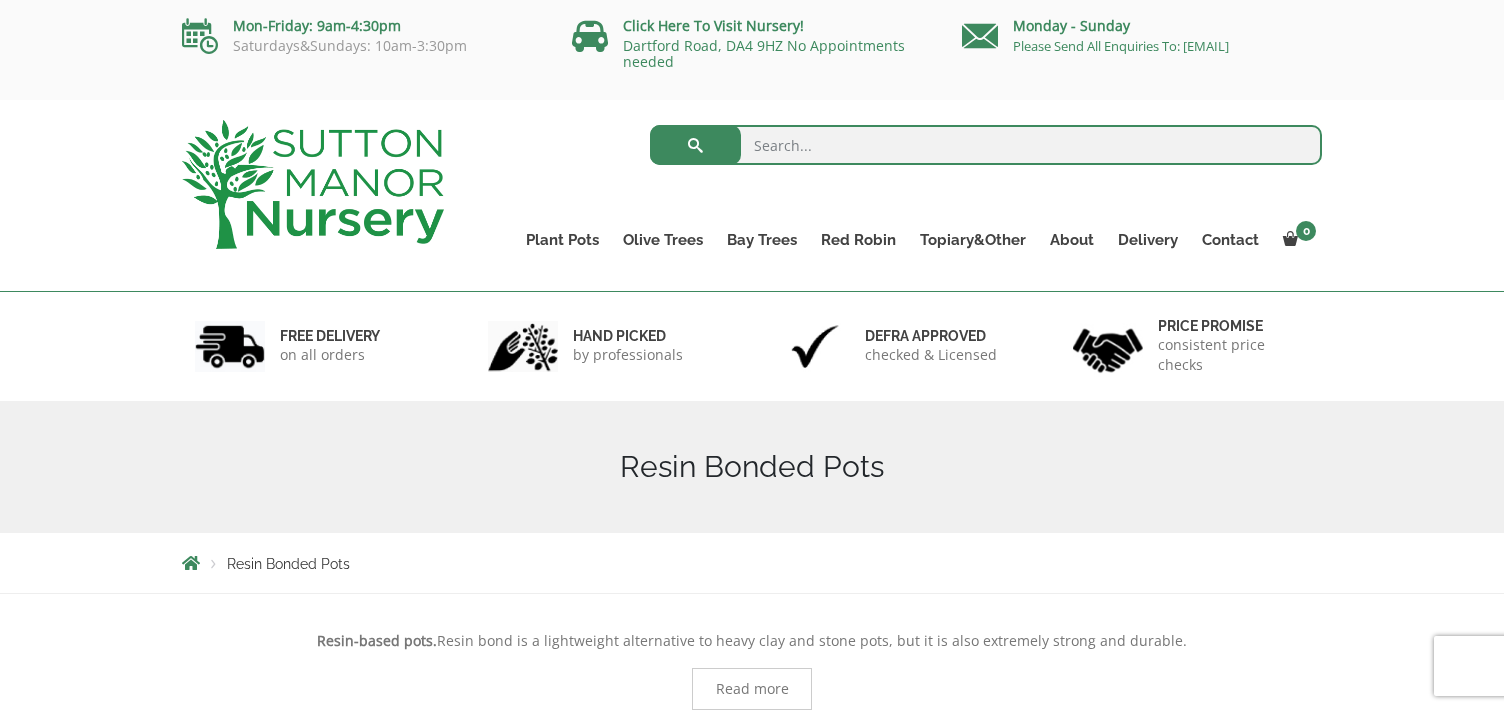 scroll, scrollTop: 0, scrollLeft: 0, axis: both 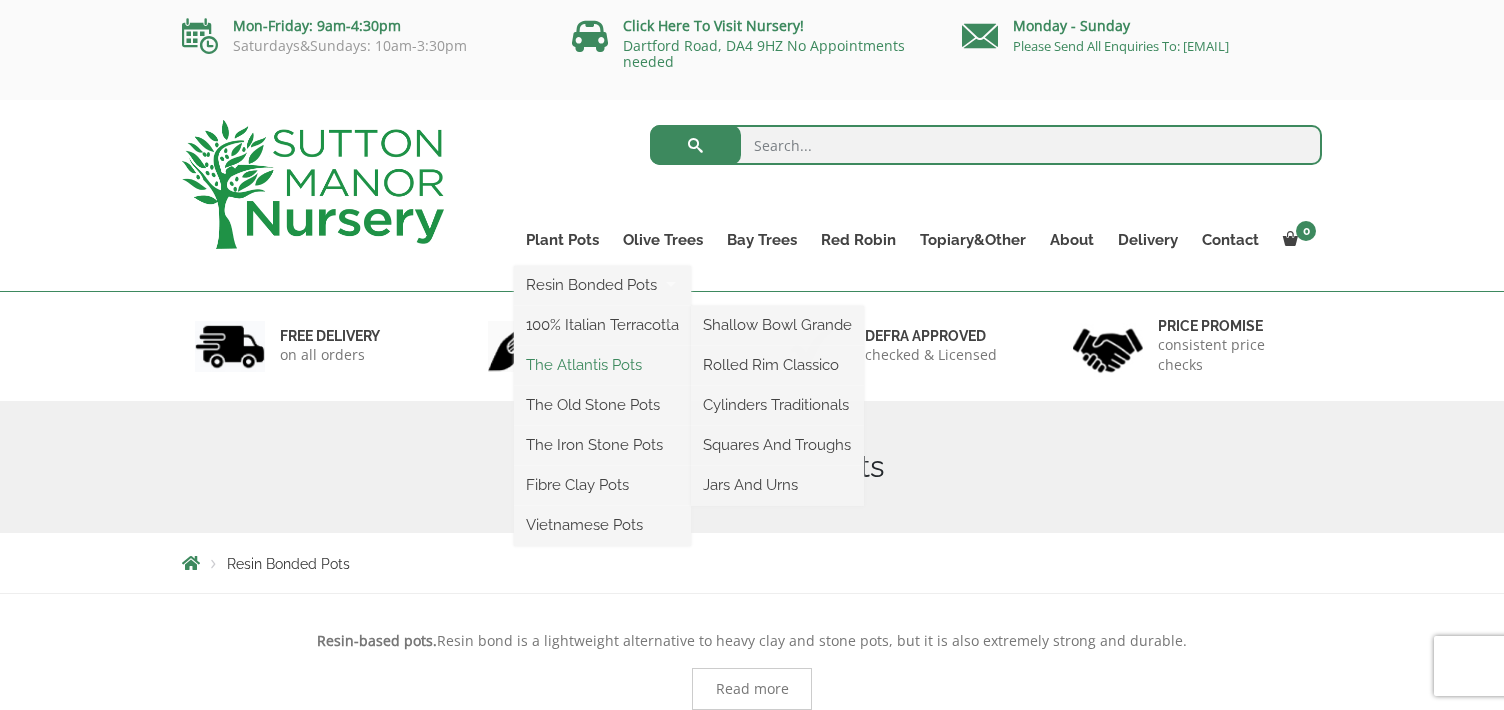 click on "The Atlantis Pots" at bounding box center [602, 365] 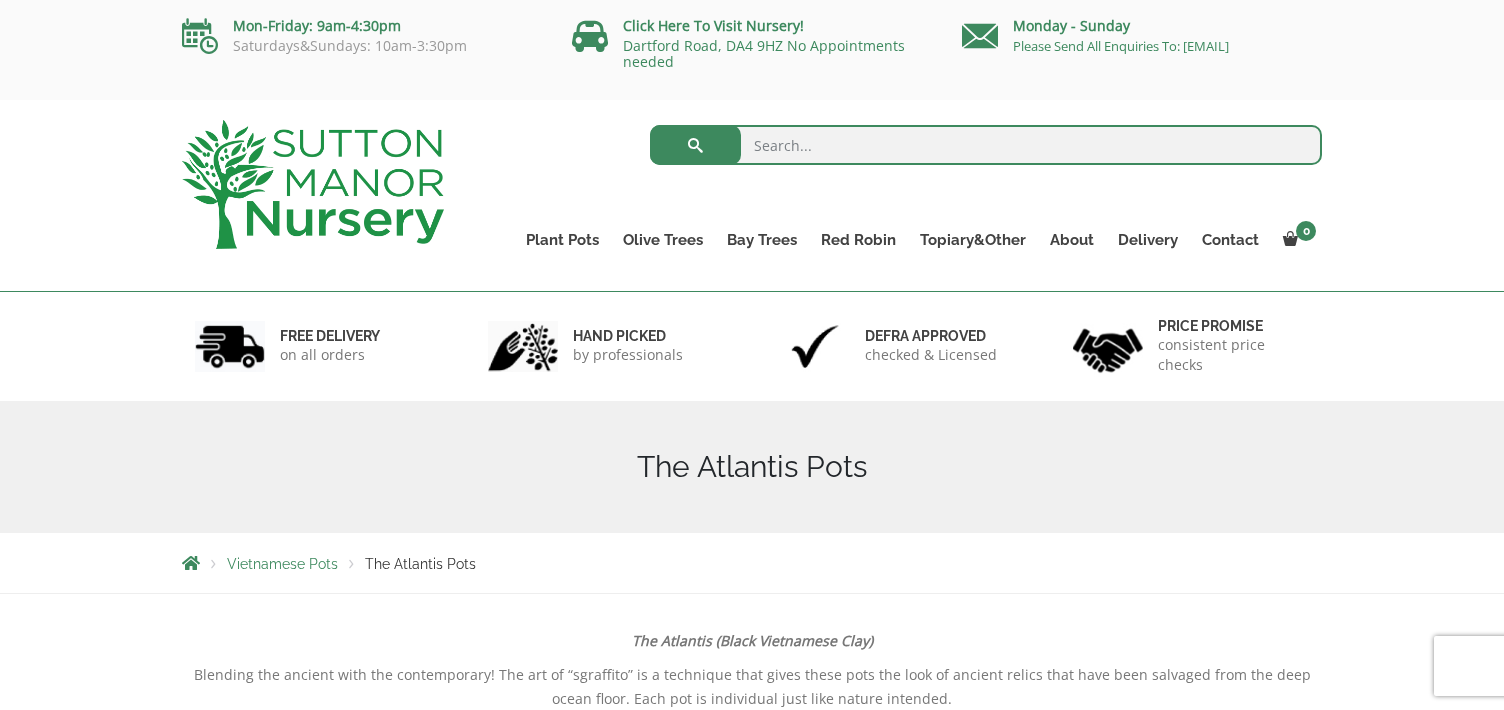 scroll, scrollTop: 0, scrollLeft: 0, axis: both 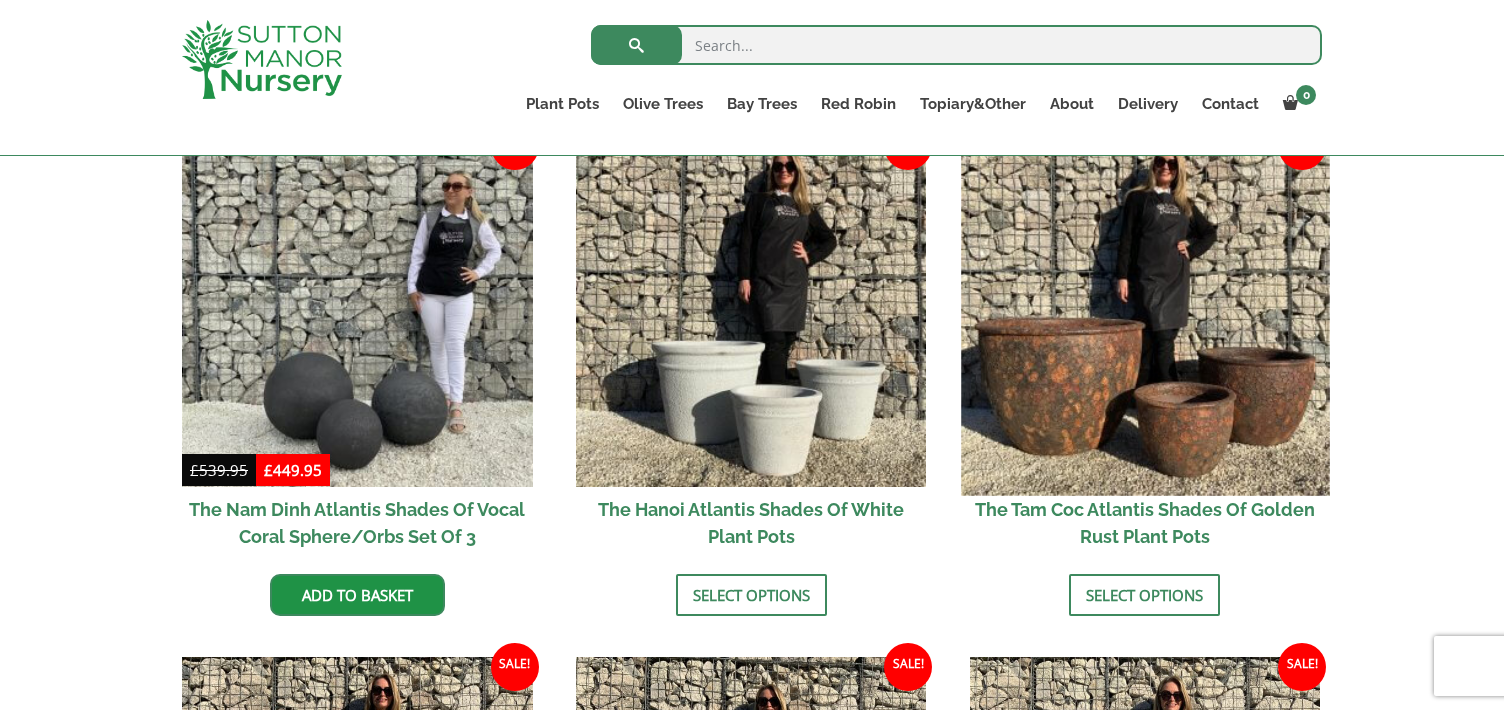 click at bounding box center [1145, 311] 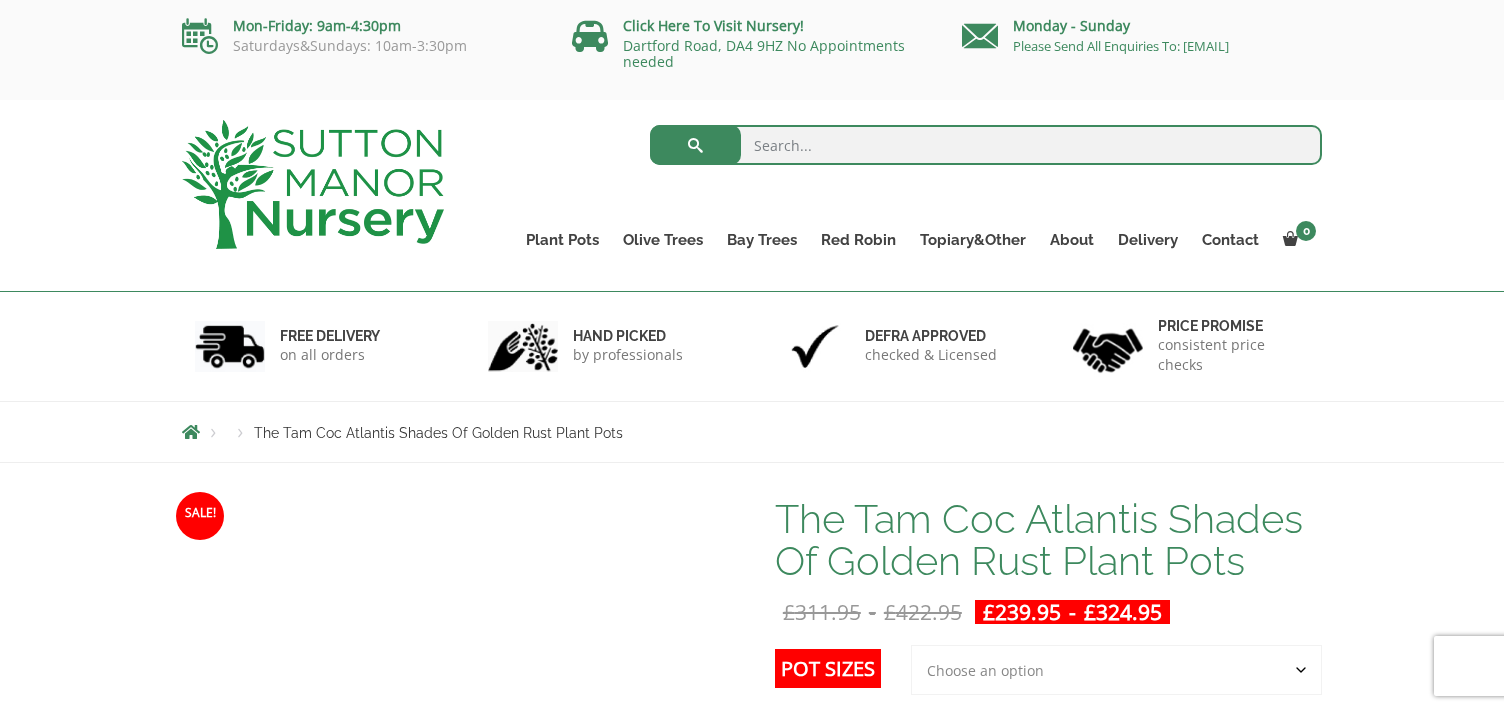 scroll, scrollTop: 0, scrollLeft: 0, axis: both 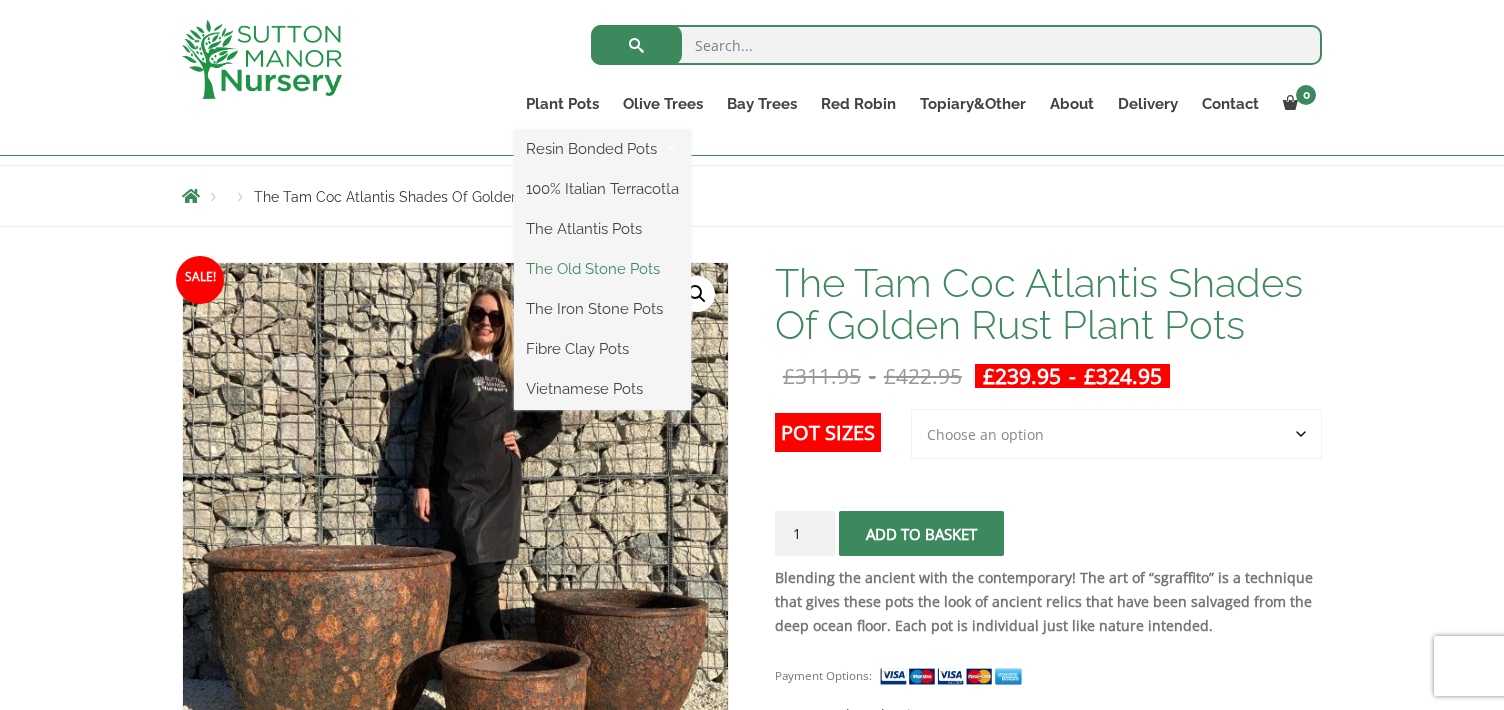 click on "The Old Stone Pots" at bounding box center [602, 269] 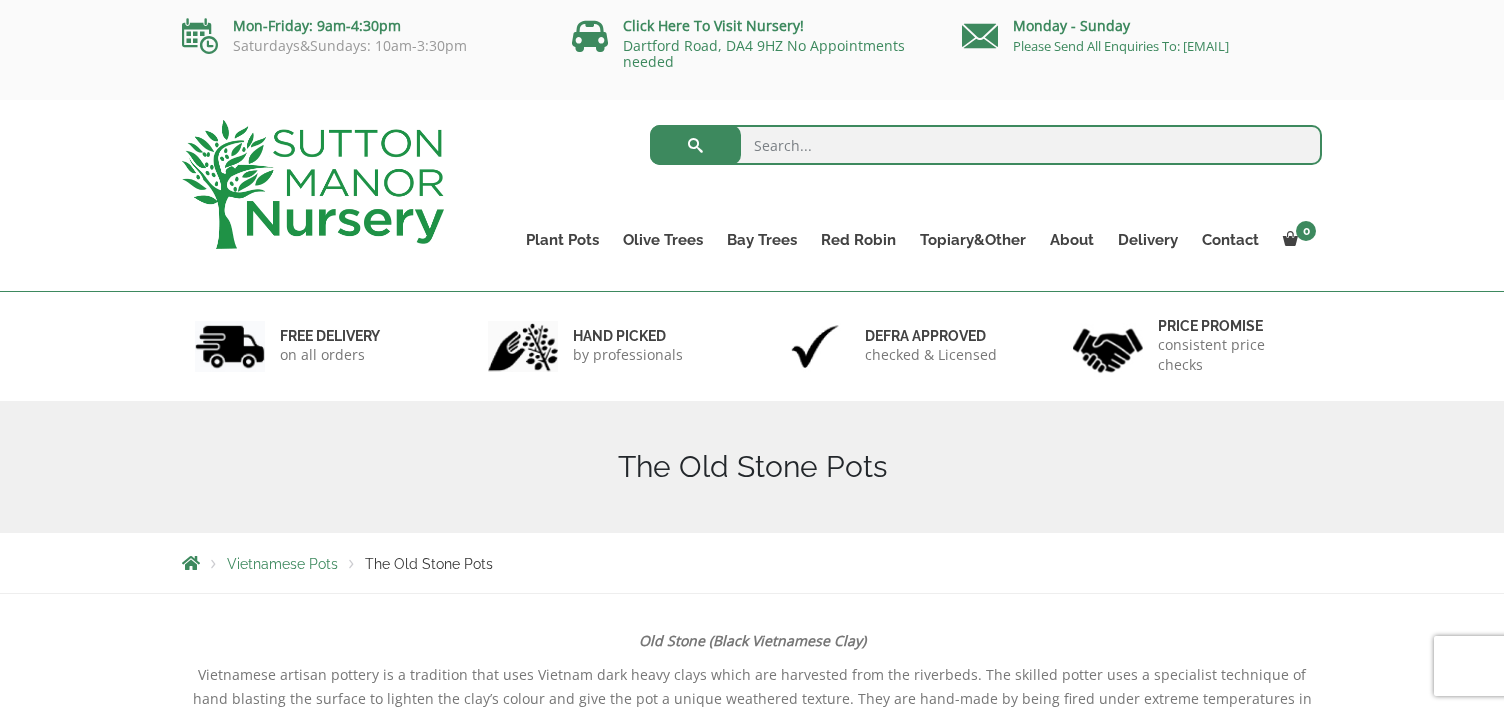 scroll, scrollTop: 0, scrollLeft: 0, axis: both 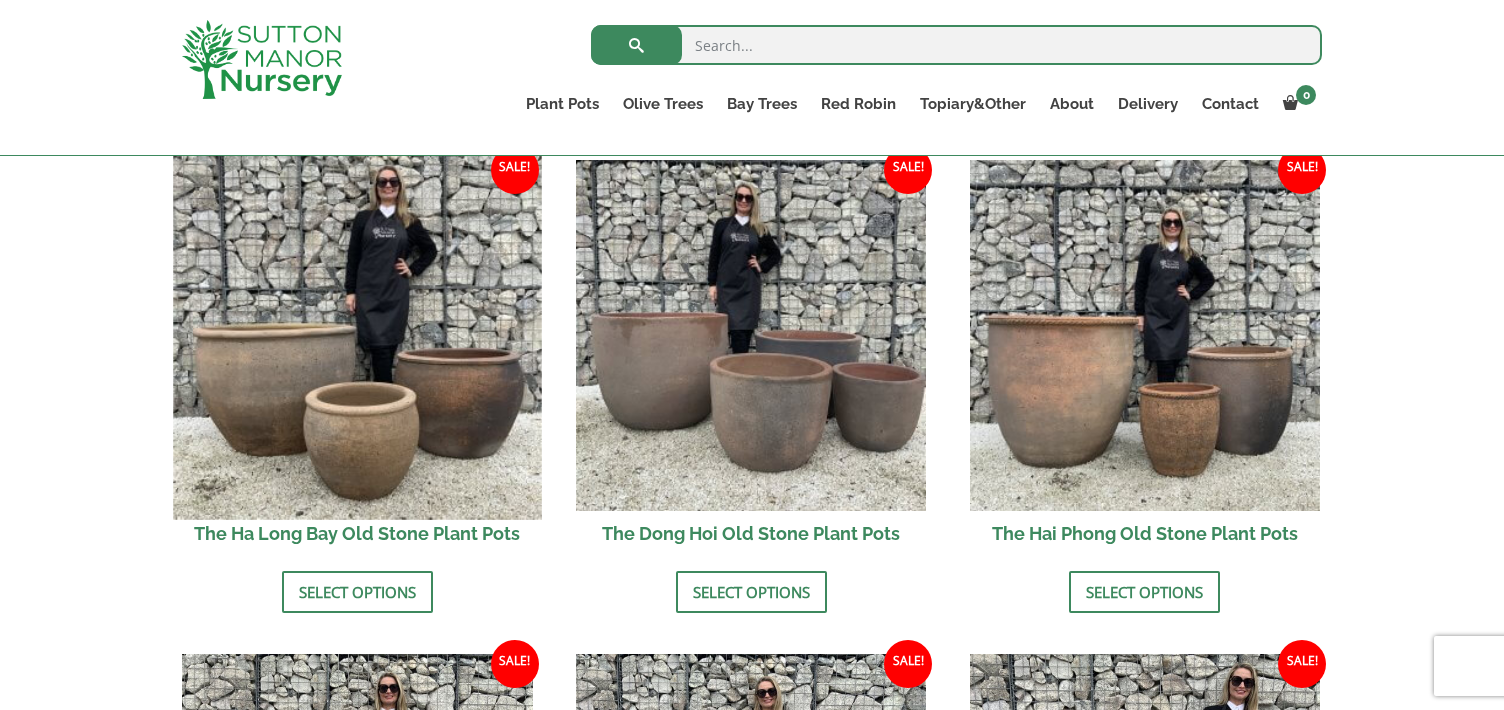 click at bounding box center [357, 335] 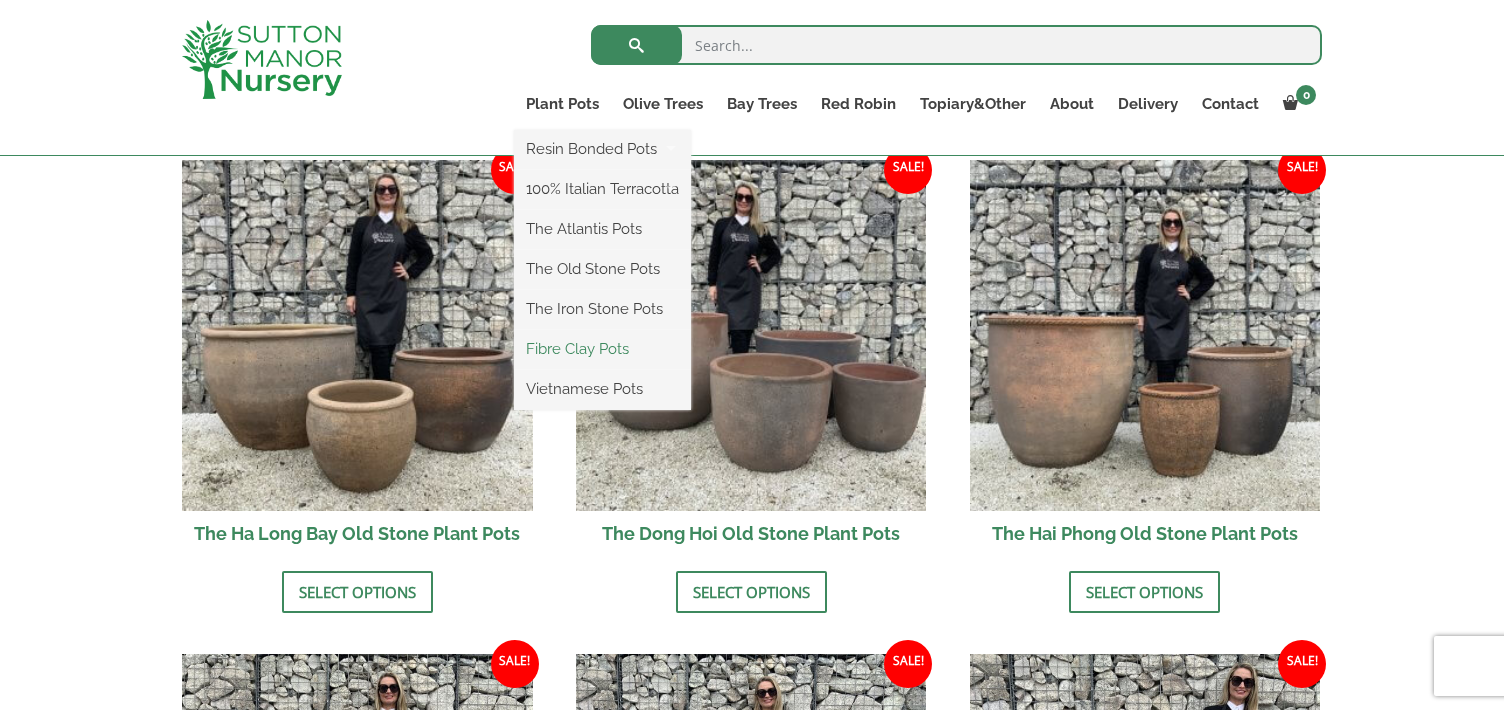 click on "Fibre Clay Pots" at bounding box center (602, 349) 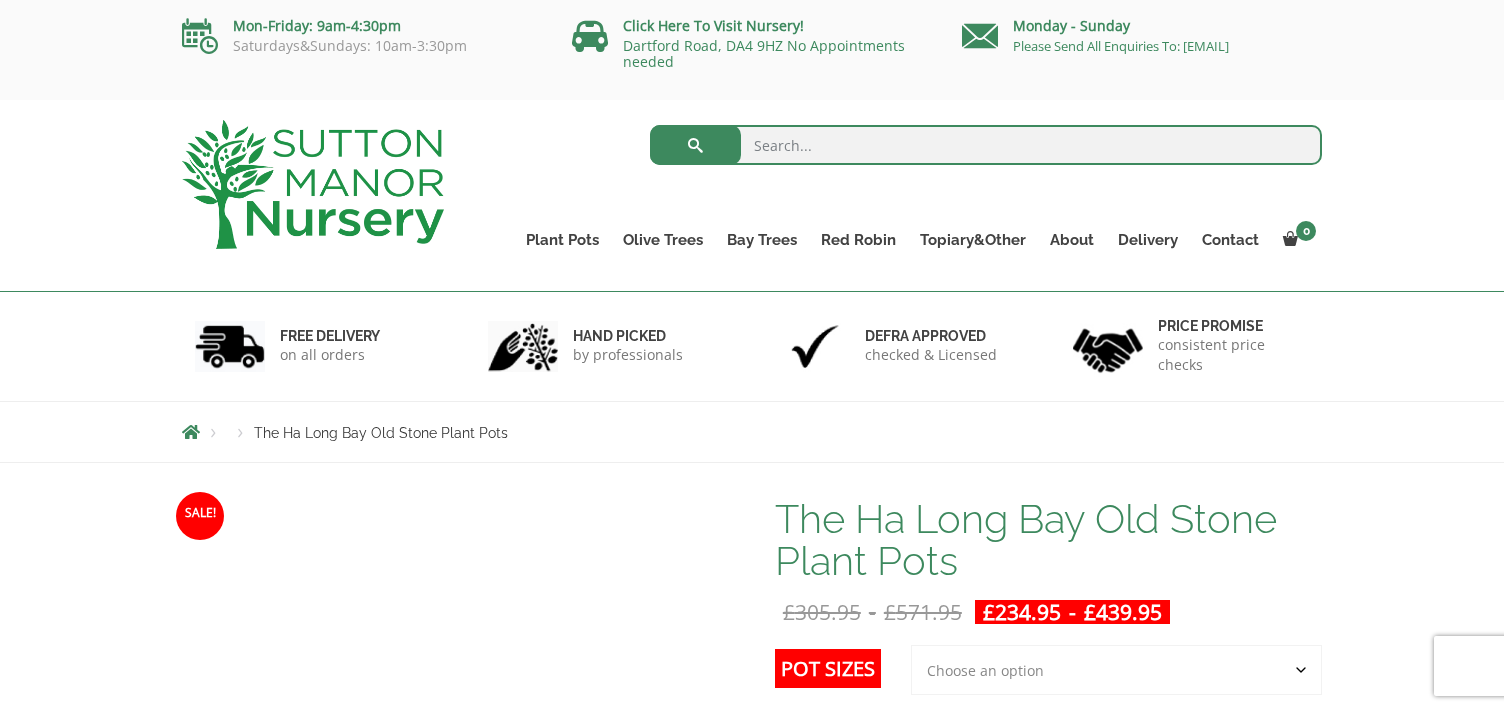 scroll, scrollTop: 0, scrollLeft: 0, axis: both 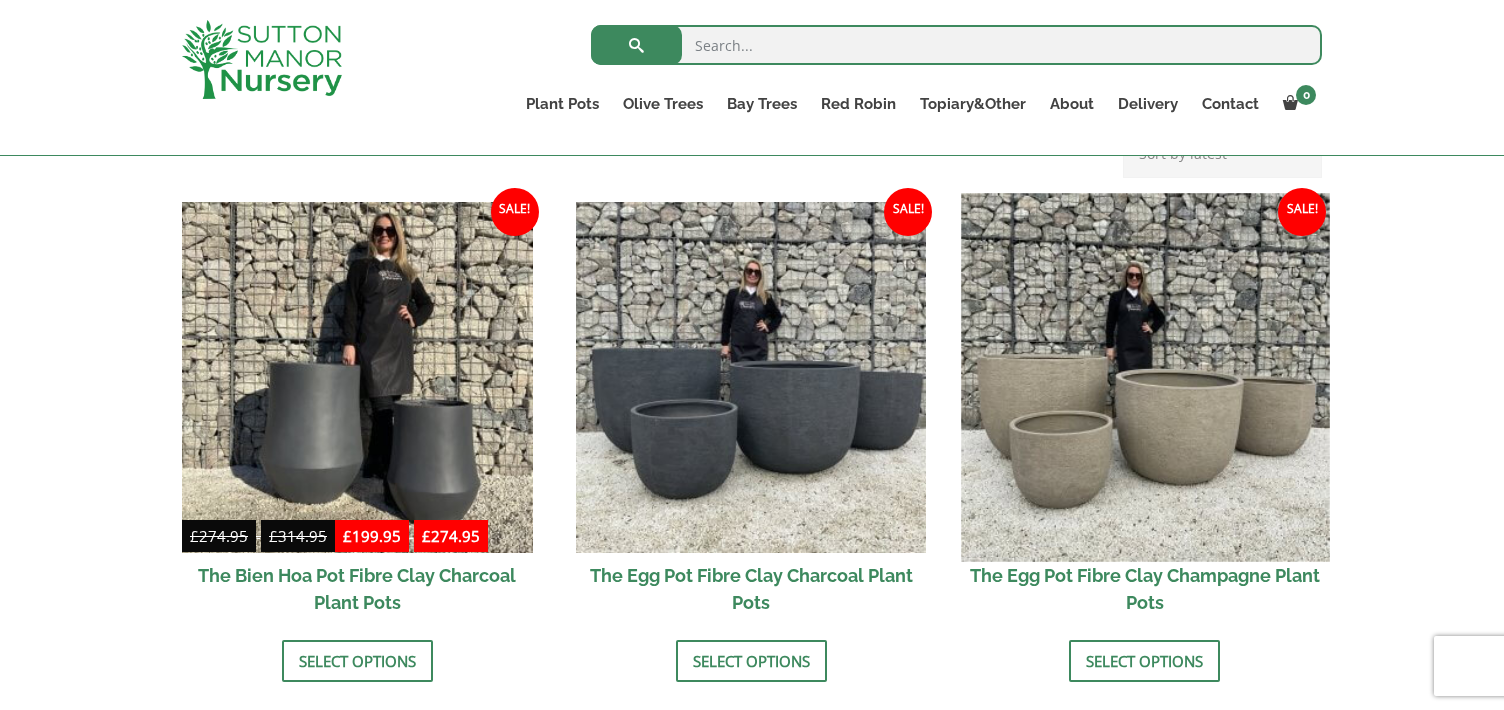 click at bounding box center (1145, 377) 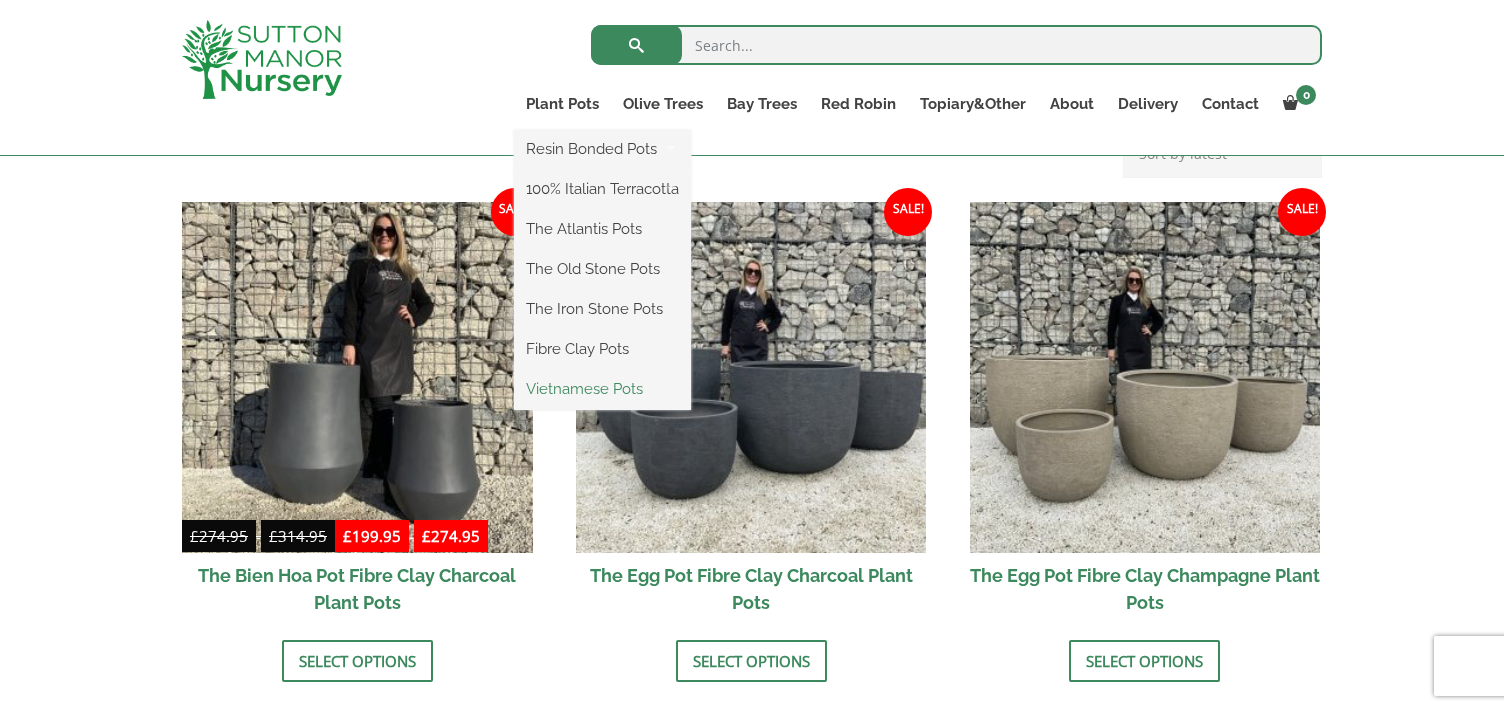 click on "Vietnamese Pots" at bounding box center [602, 389] 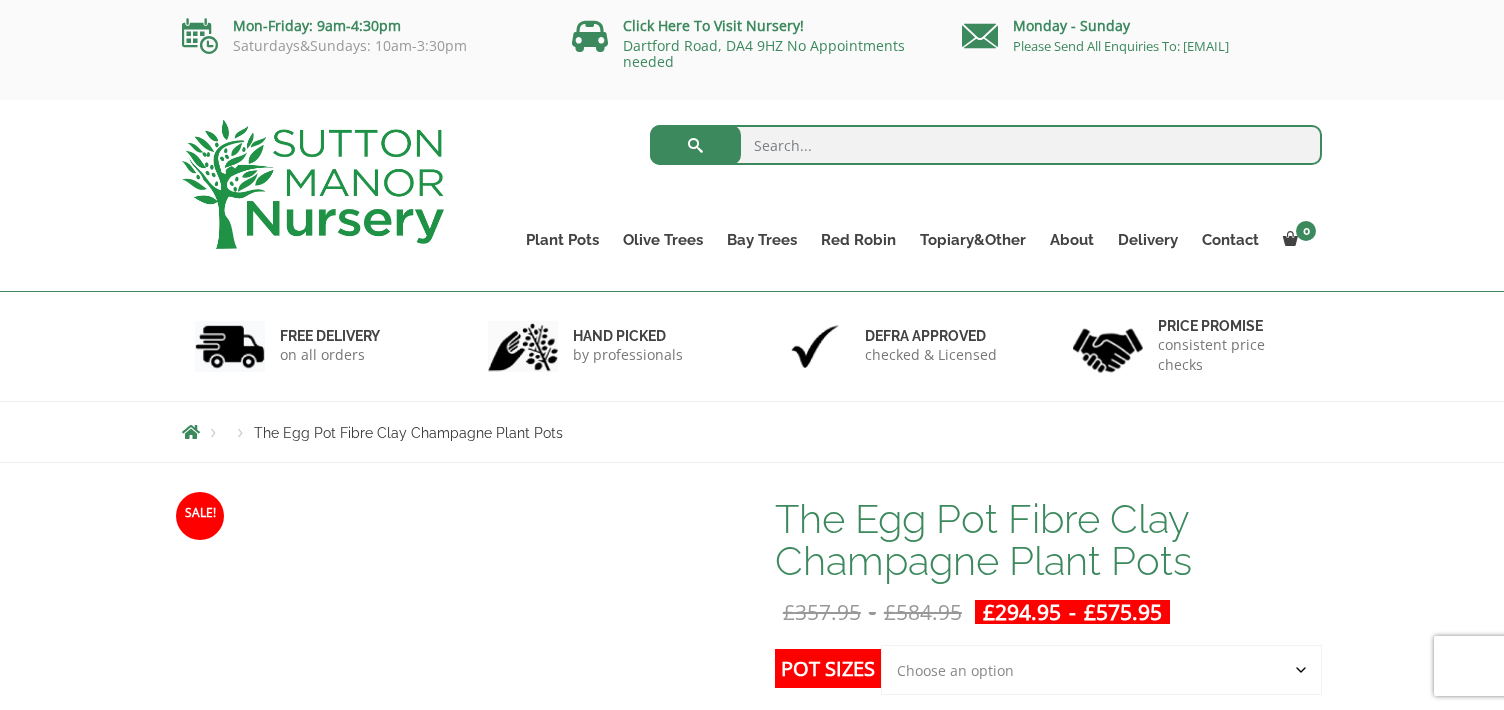 scroll, scrollTop: 0, scrollLeft: 0, axis: both 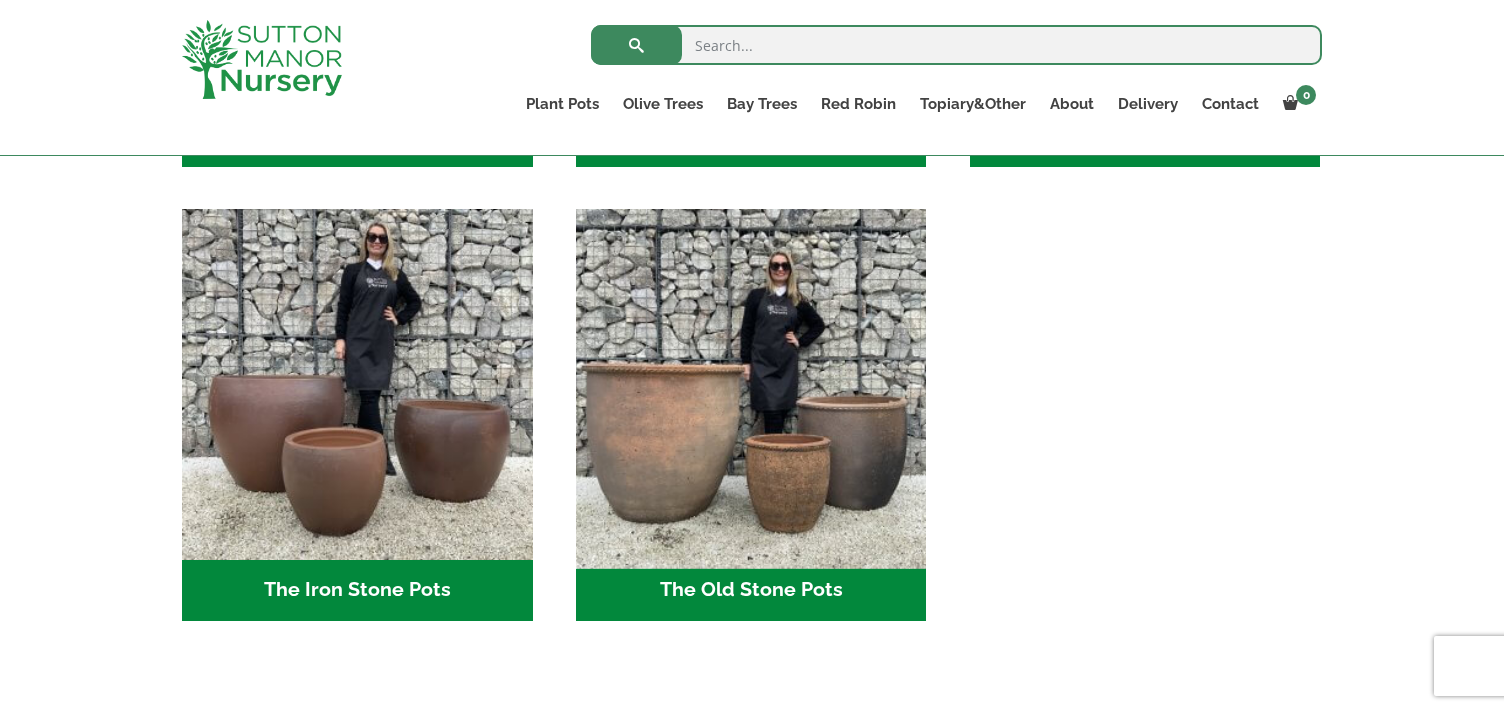 click at bounding box center (751, 384) 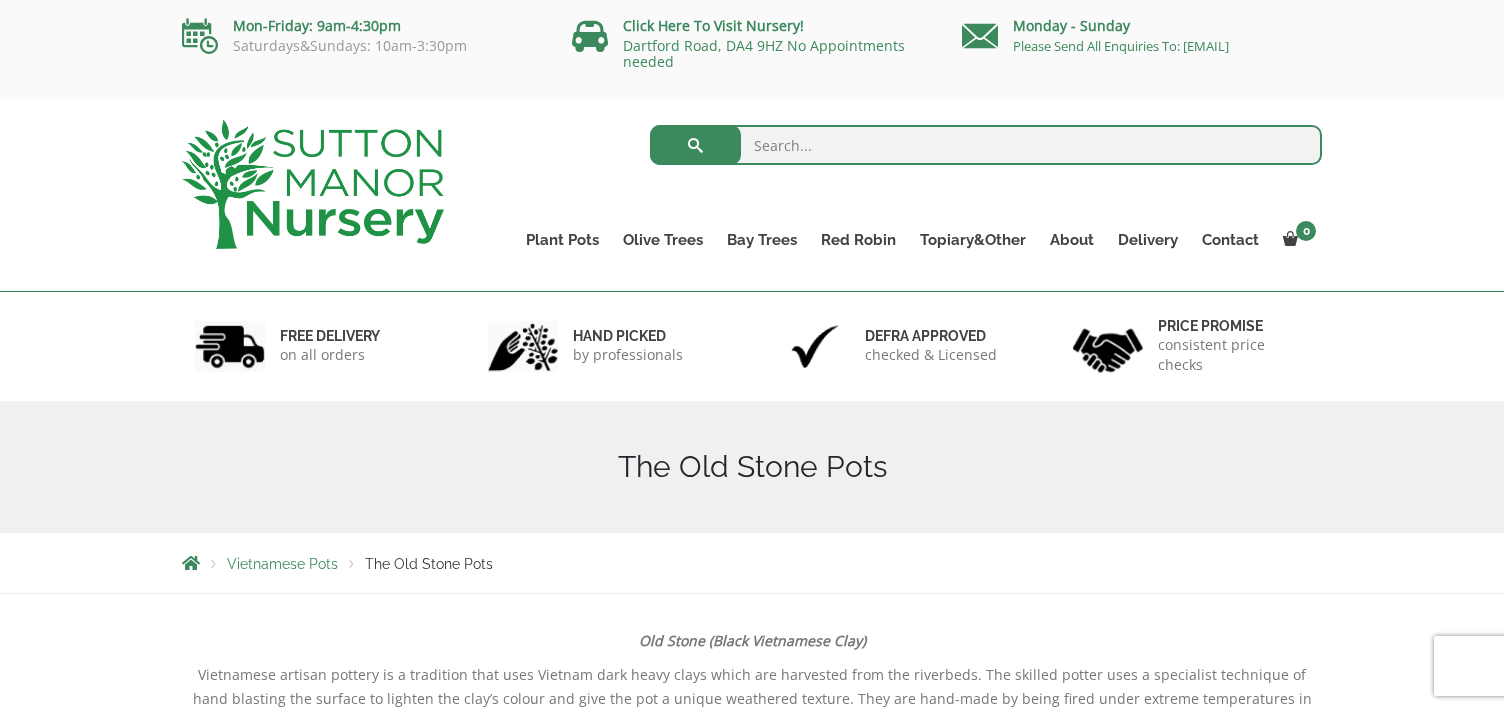 scroll, scrollTop: 152, scrollLeft: 0, axis: vertical 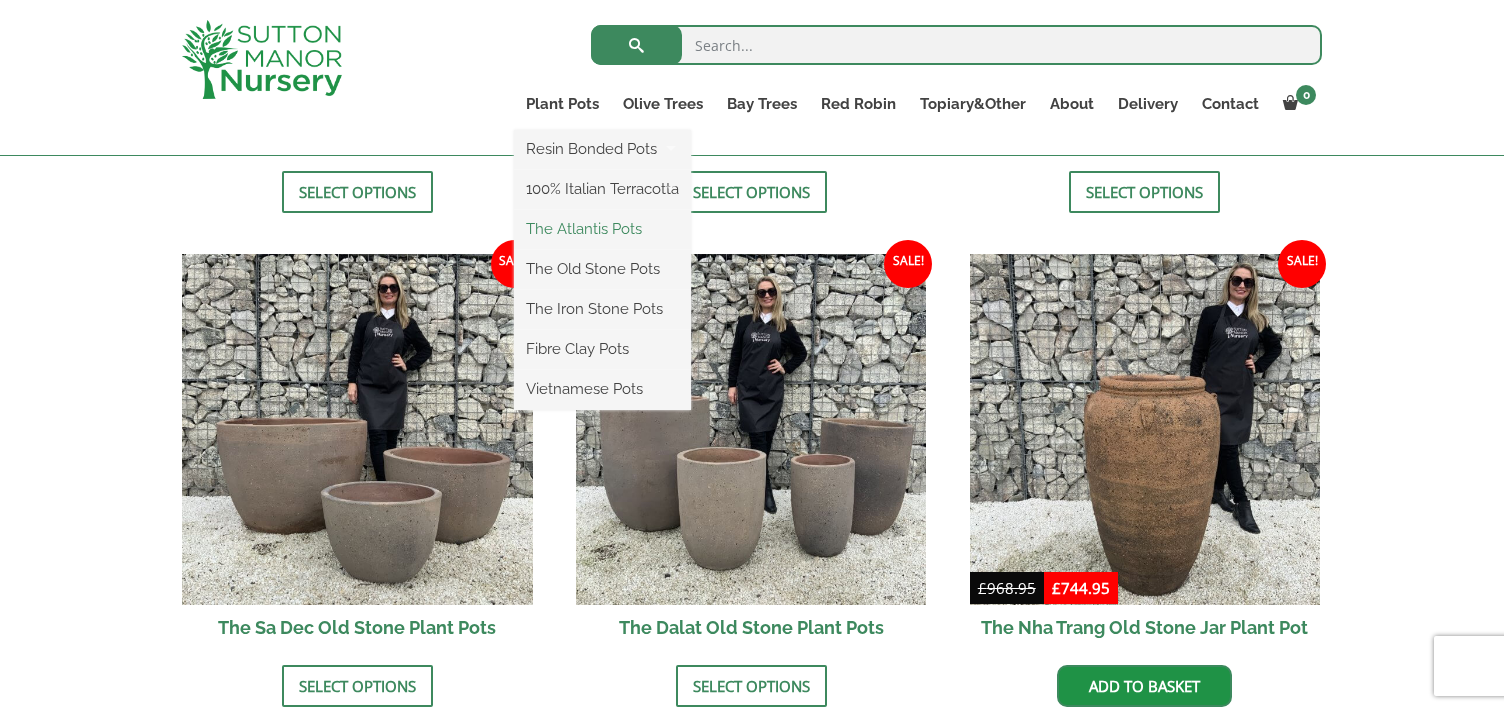 click on "The Atlantis Pots" at bounding box center [602, 229] 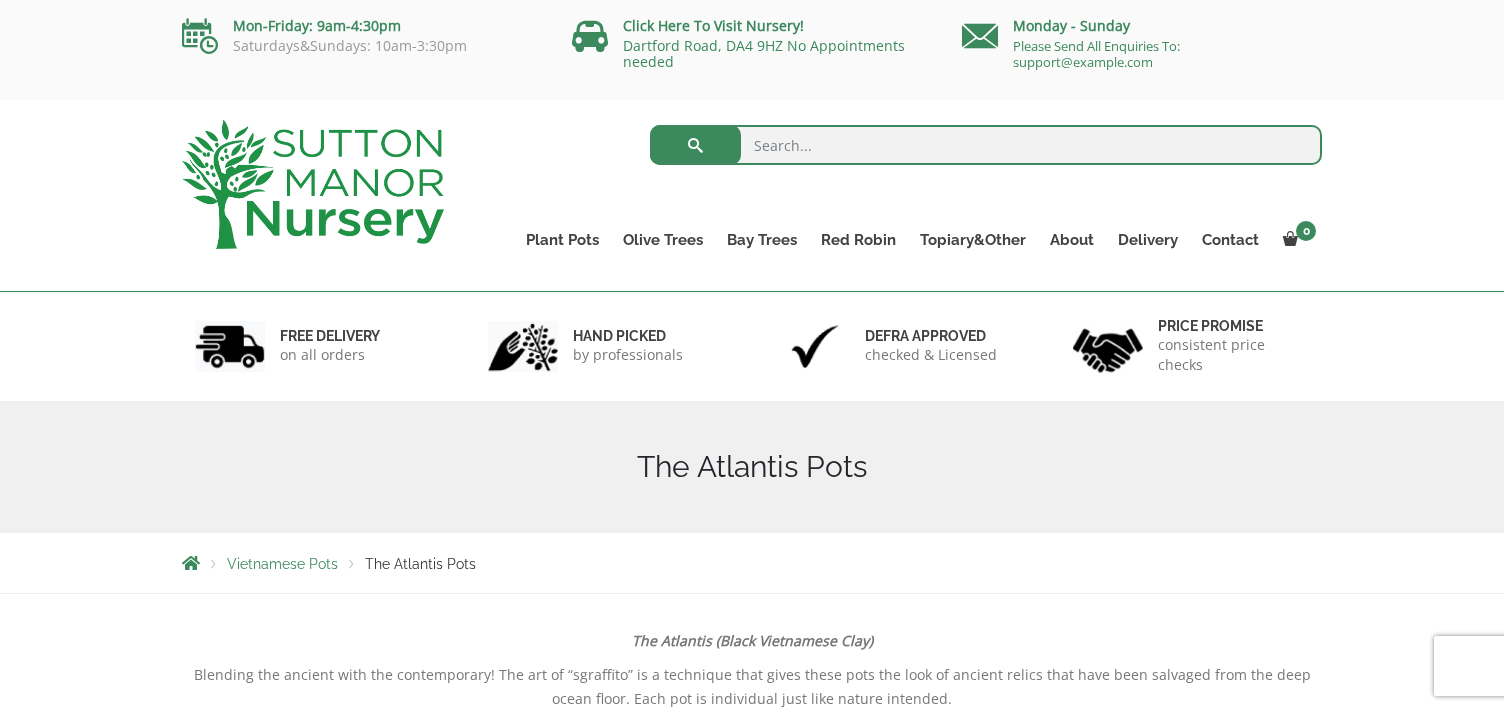 scroll, scrollTop: 0, scrollLeft: 0, axis: both 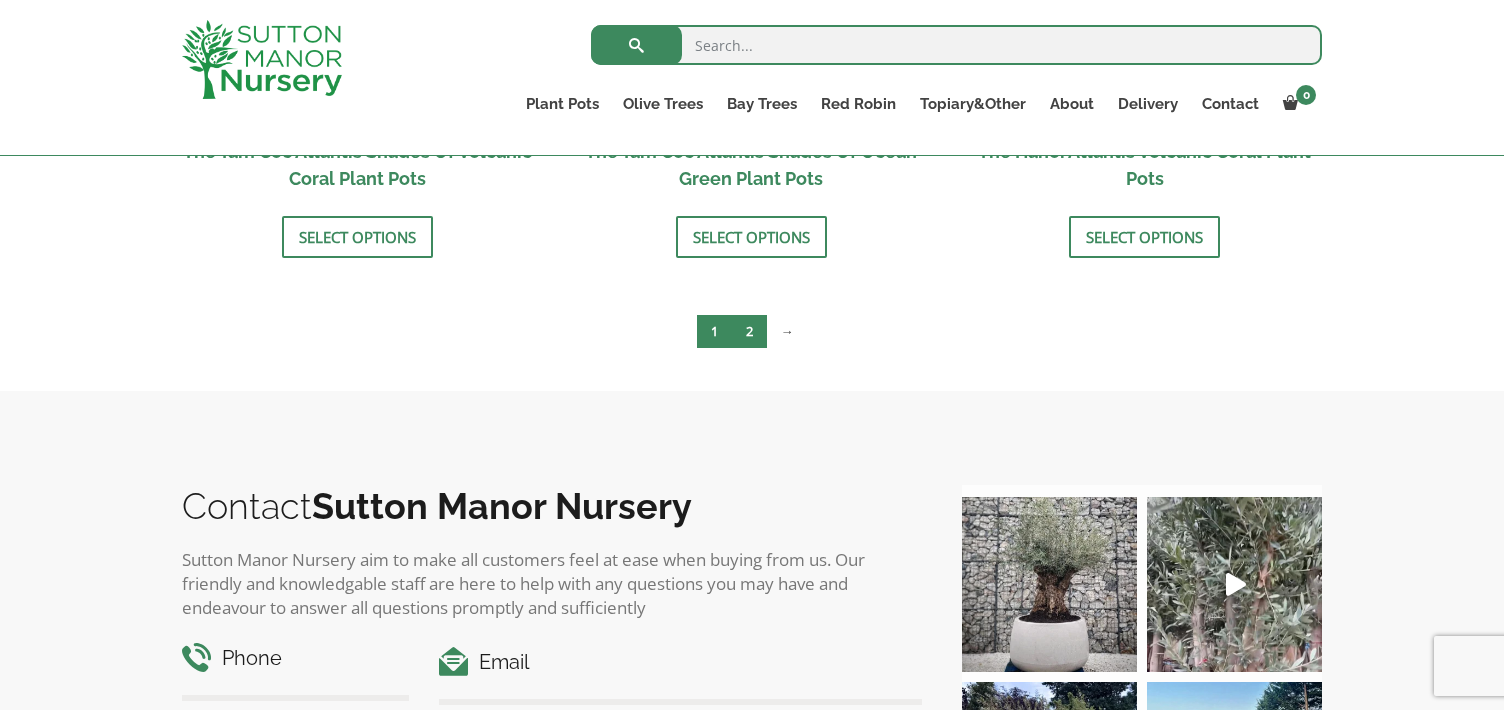 click on "2" at bounding box center (749, 331) 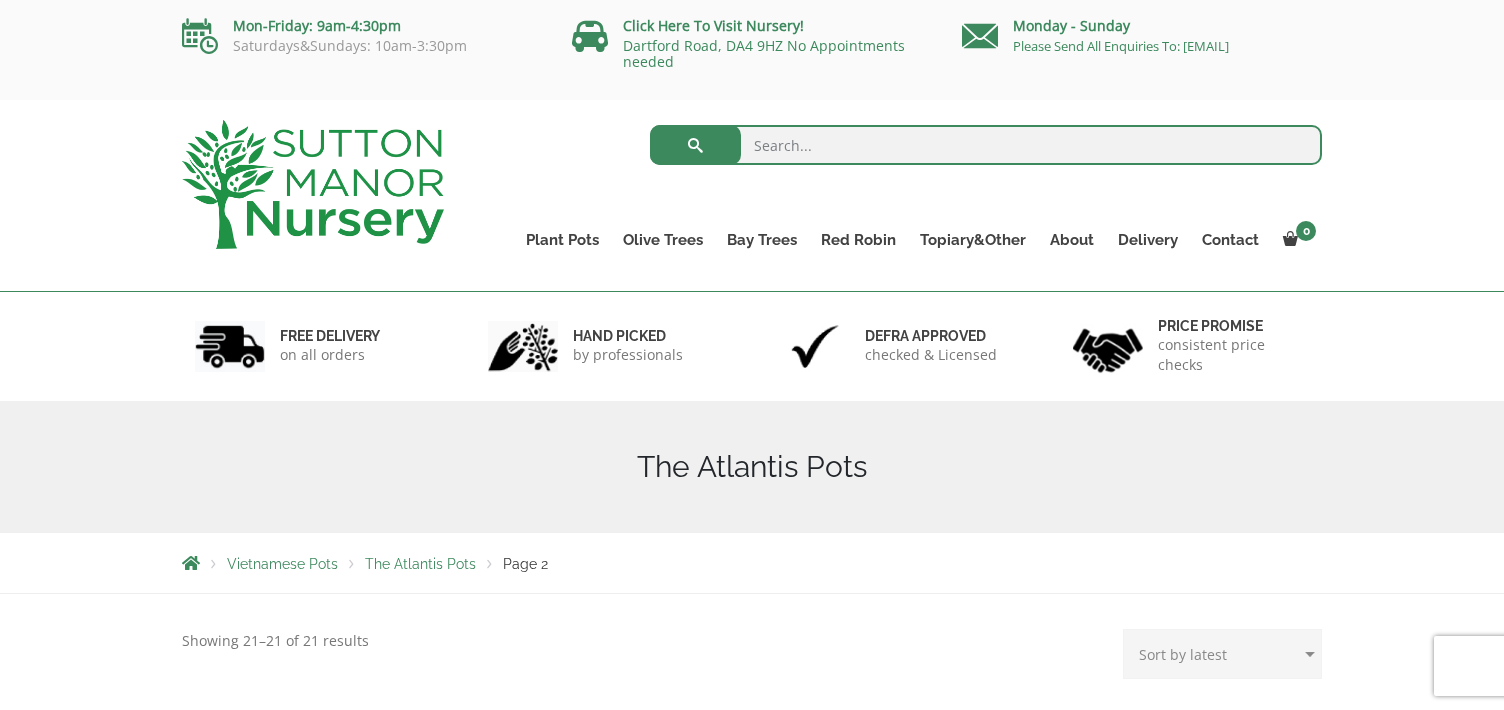 scroll, scrollTop: 0, scrollLeft: 0, axis: both 